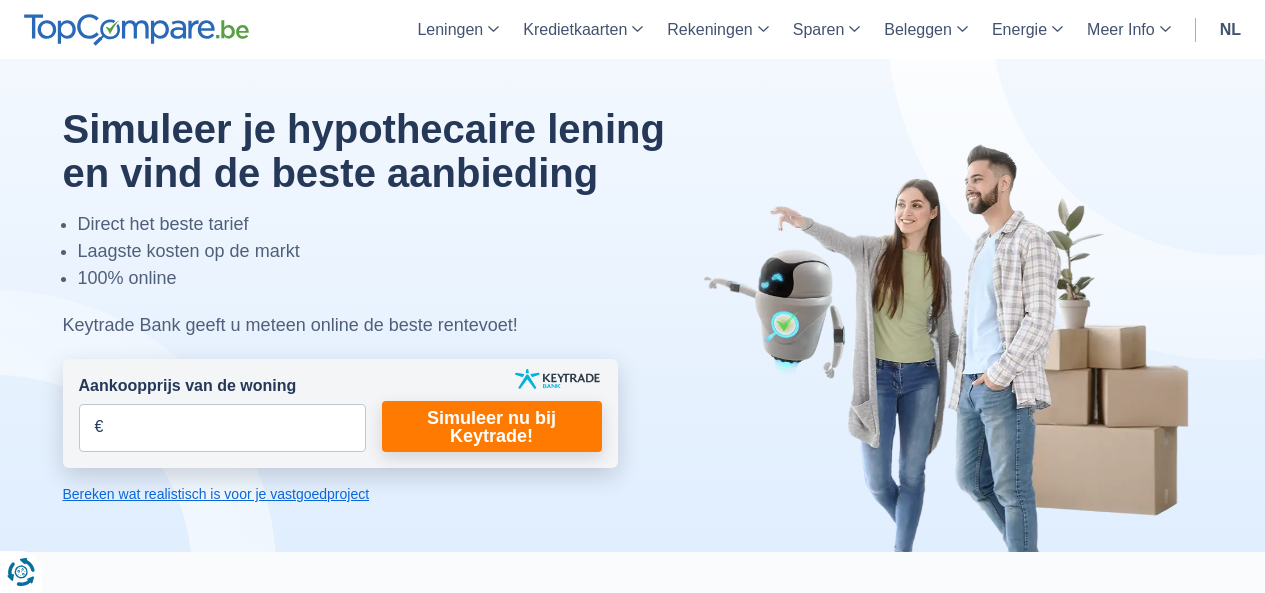 scroll, scrollTop: 0, scrollLeft: 0, axis: both 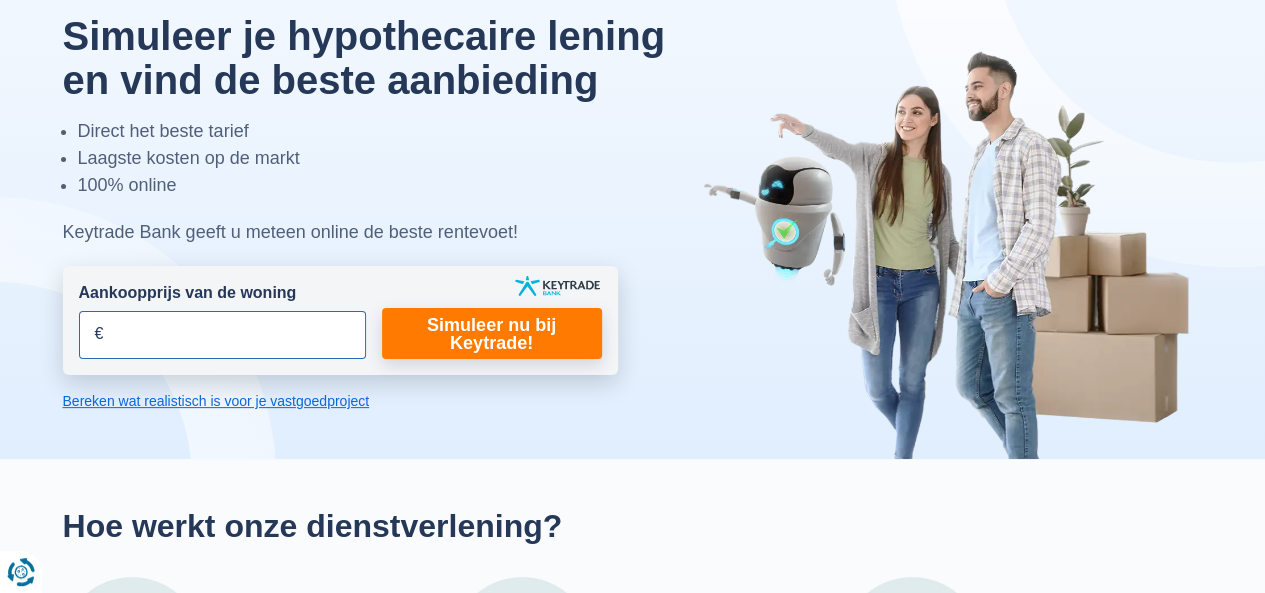 click on "Aankoopprijs van de woning" at bounding box center [222, 335] 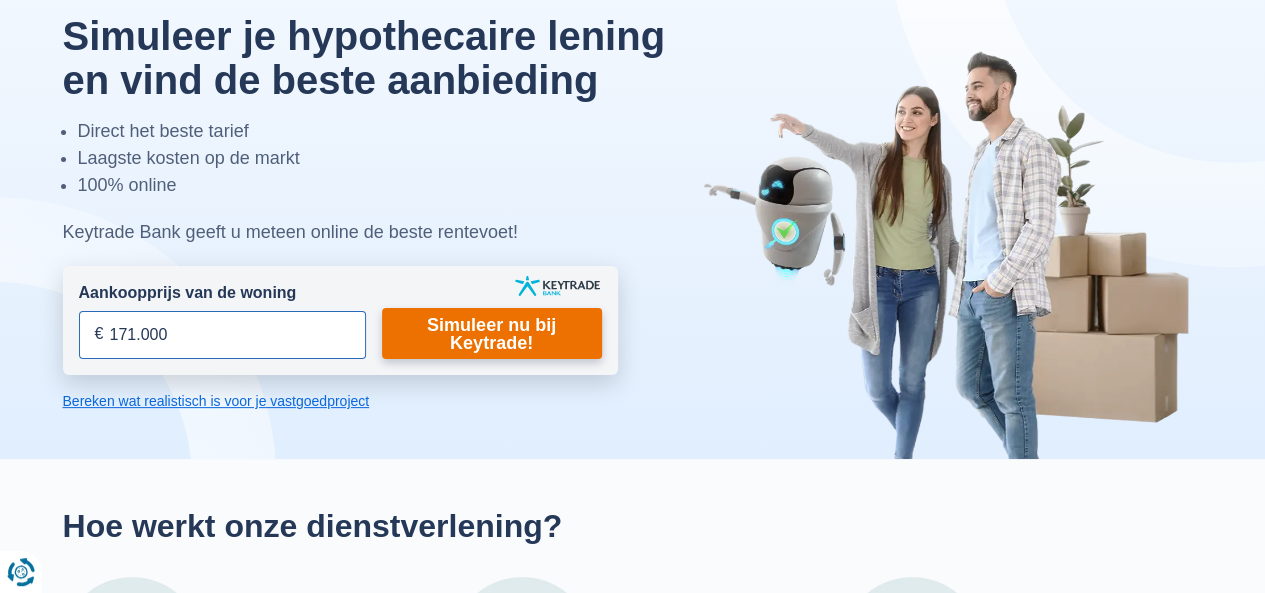 type on "171.000" 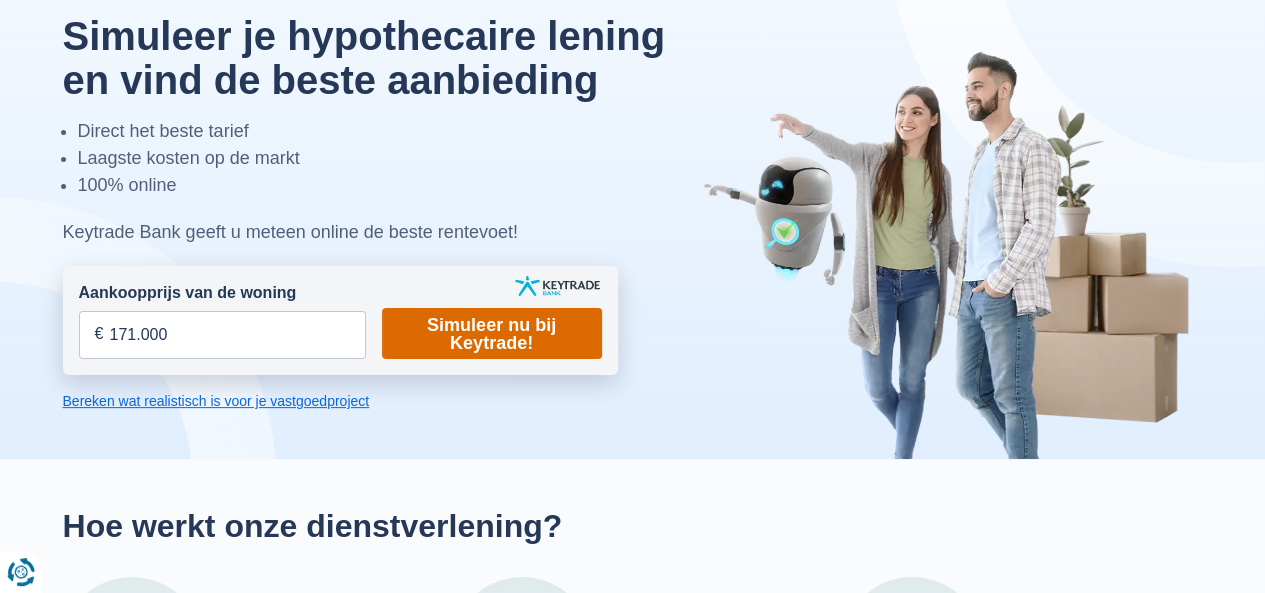 click on "Simuleer nu bij Keytrade!" at bounding box center (492, 333) 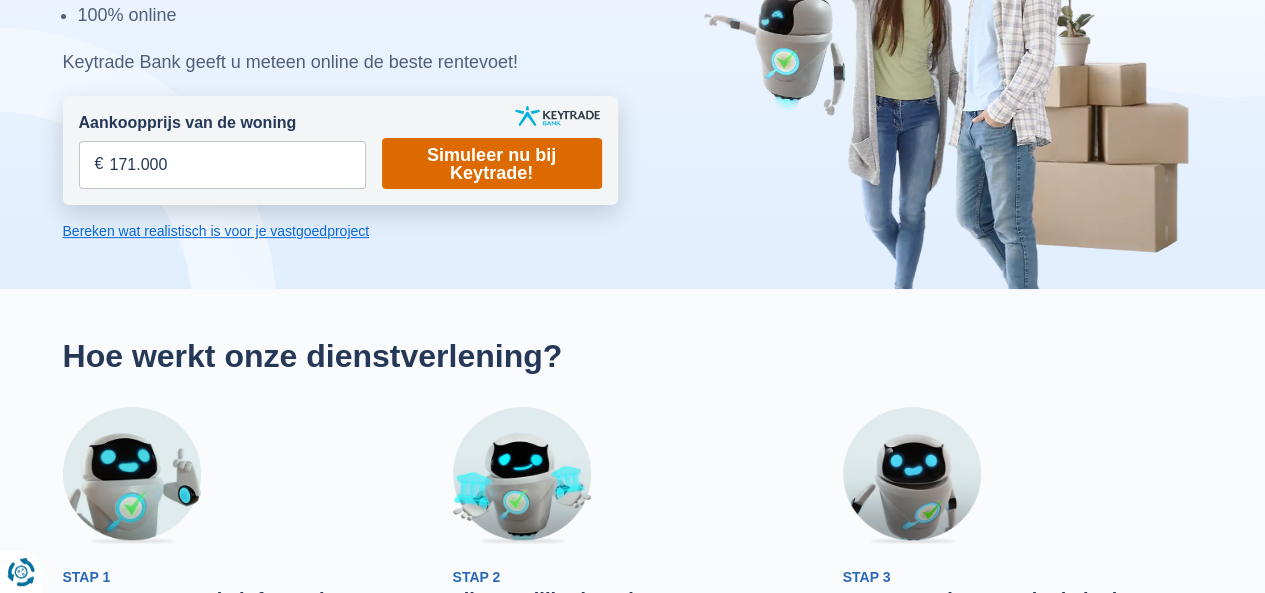 scroll, scrollTop: 293, scrollLeft: 0, axis: vertical 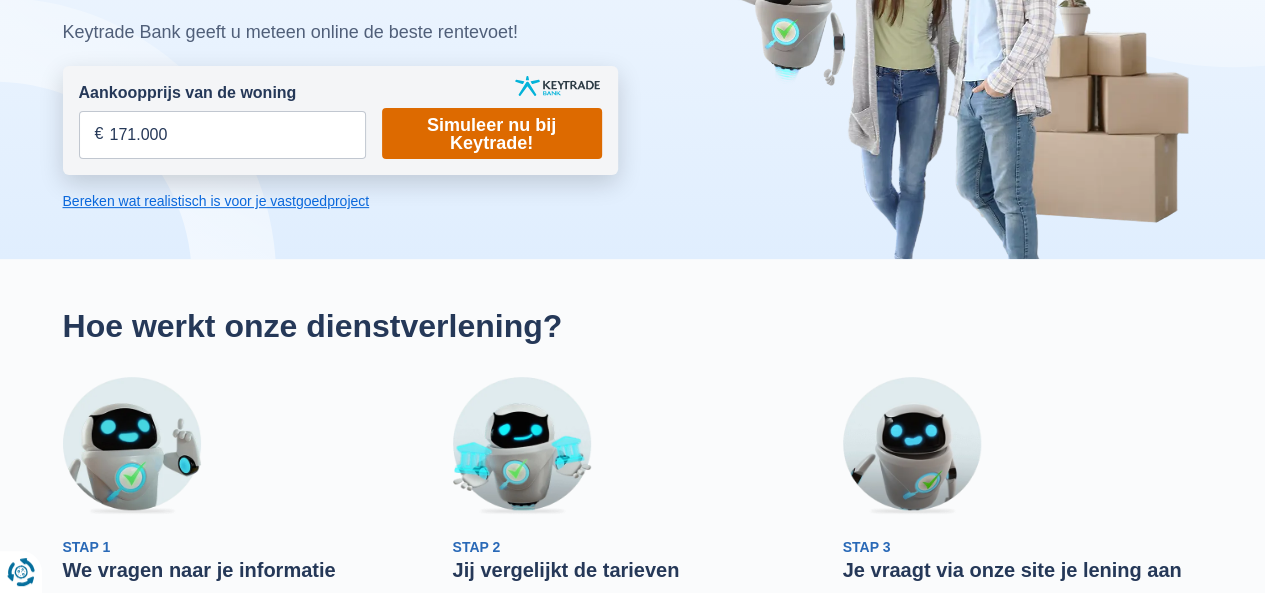 click on "Simuleer nu bij Keytrade!" at bounding box center (492, 133) 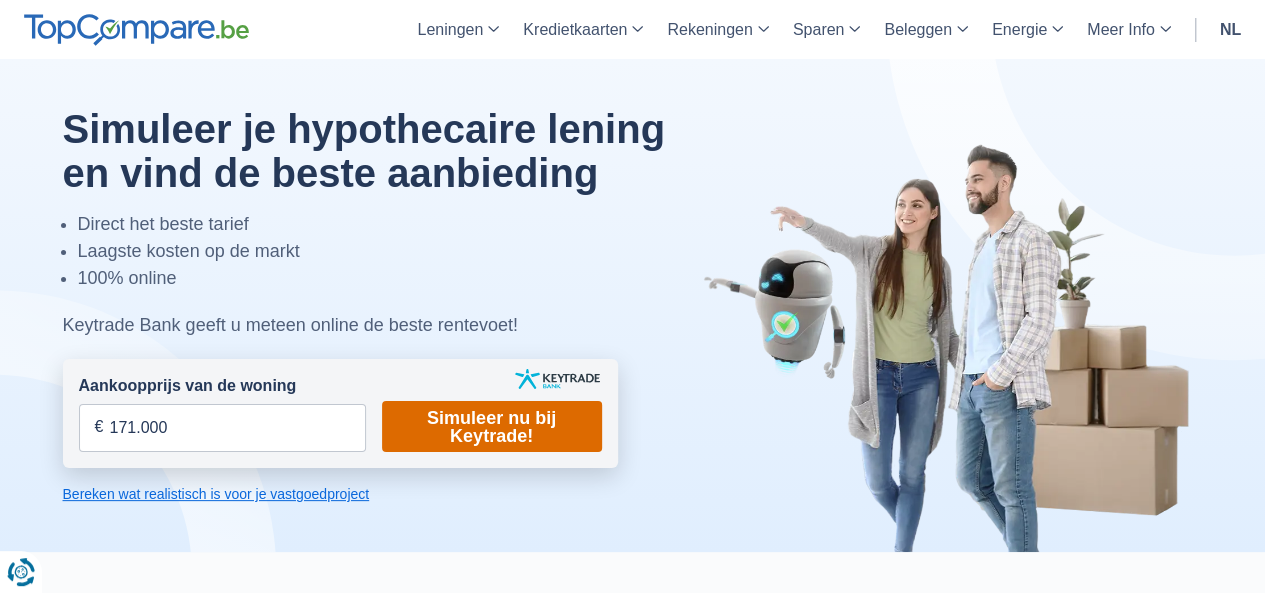 click on "Simuleer nu bij Keytrade!" at bounding box center [492, 426] 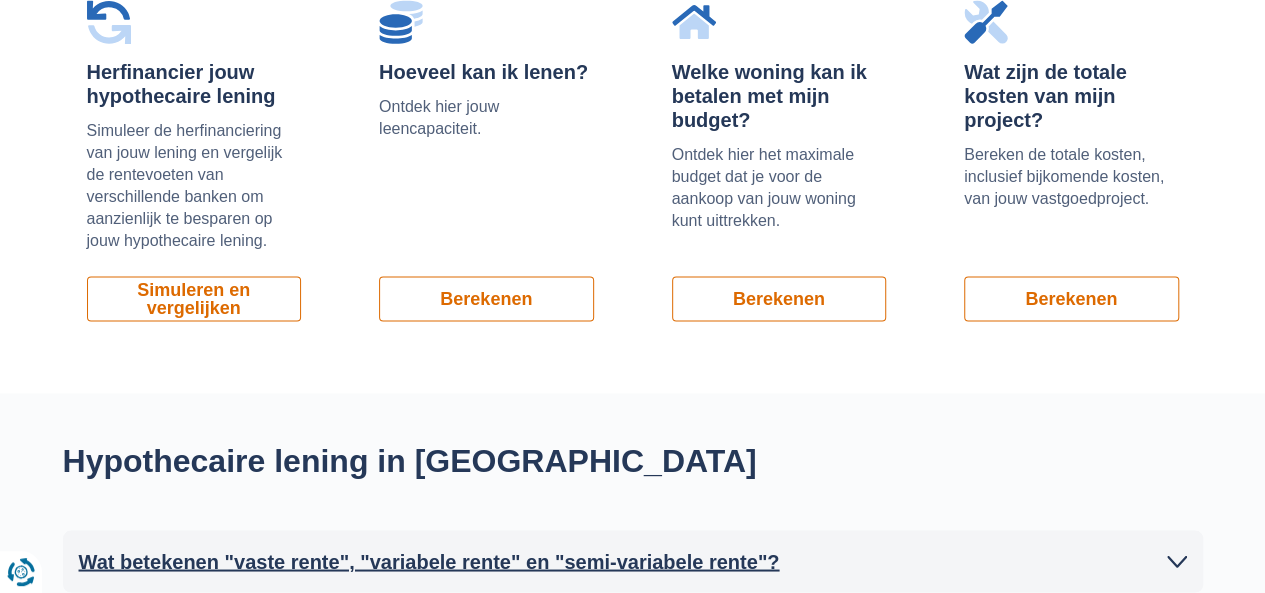 scroll, scrollTop: 1413, scrollLeft: 0, axis: vertical 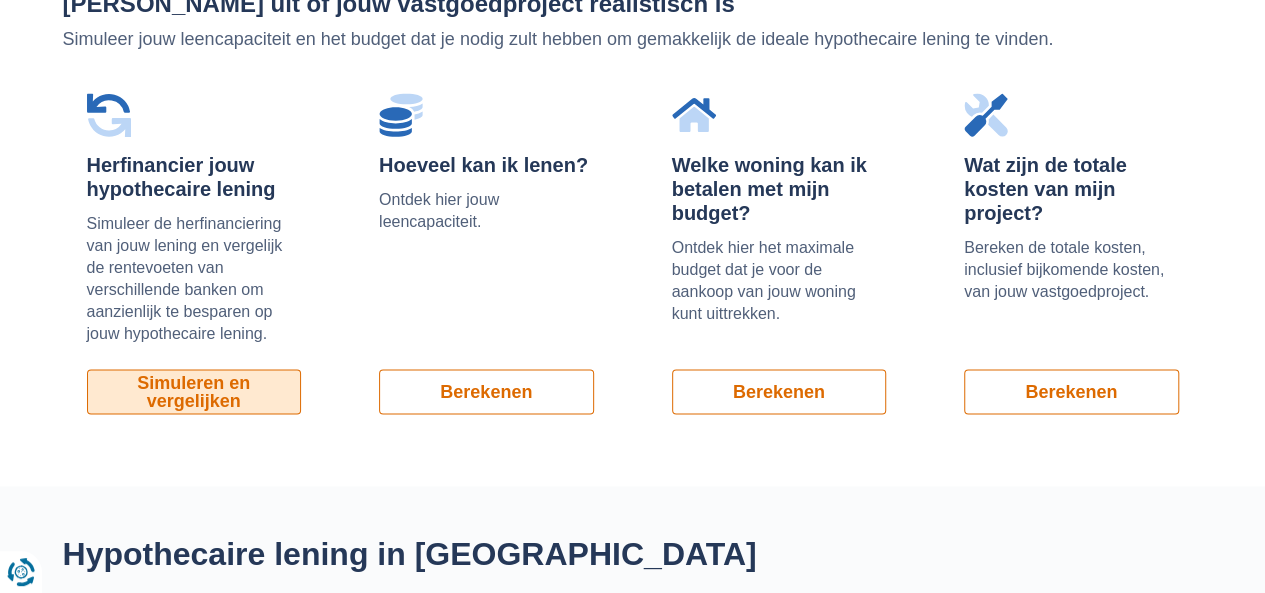 click on "Simuleren en vergelijken" at bounding box center (194, 391) 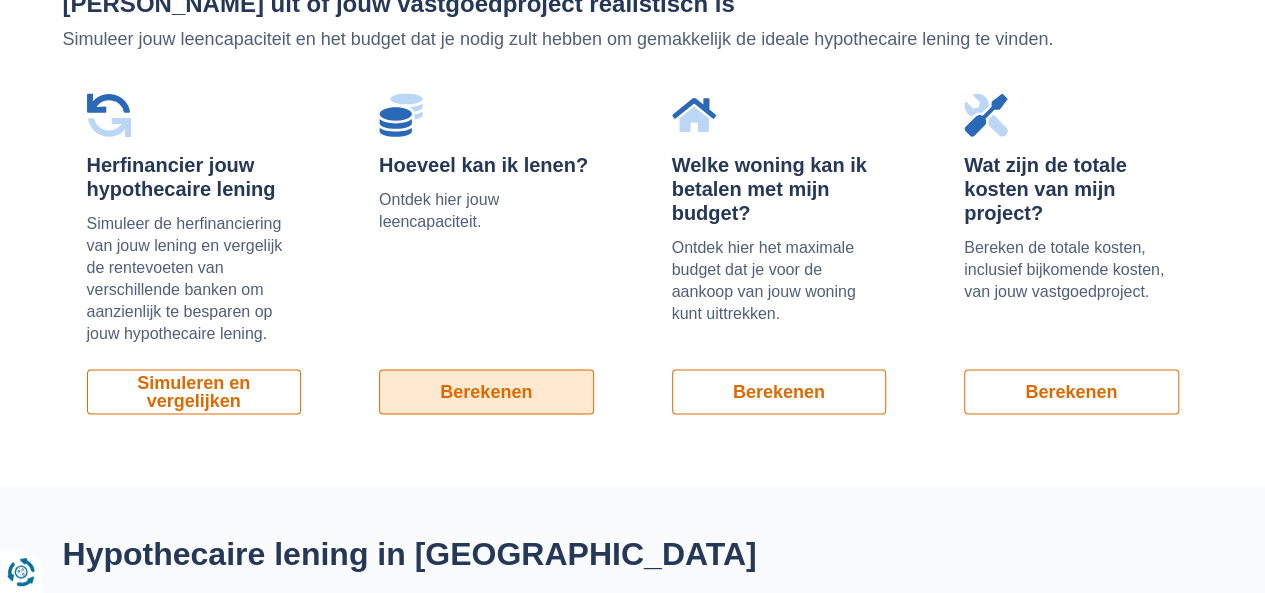 click on "Berekenen" at bounding box center [486, 391] 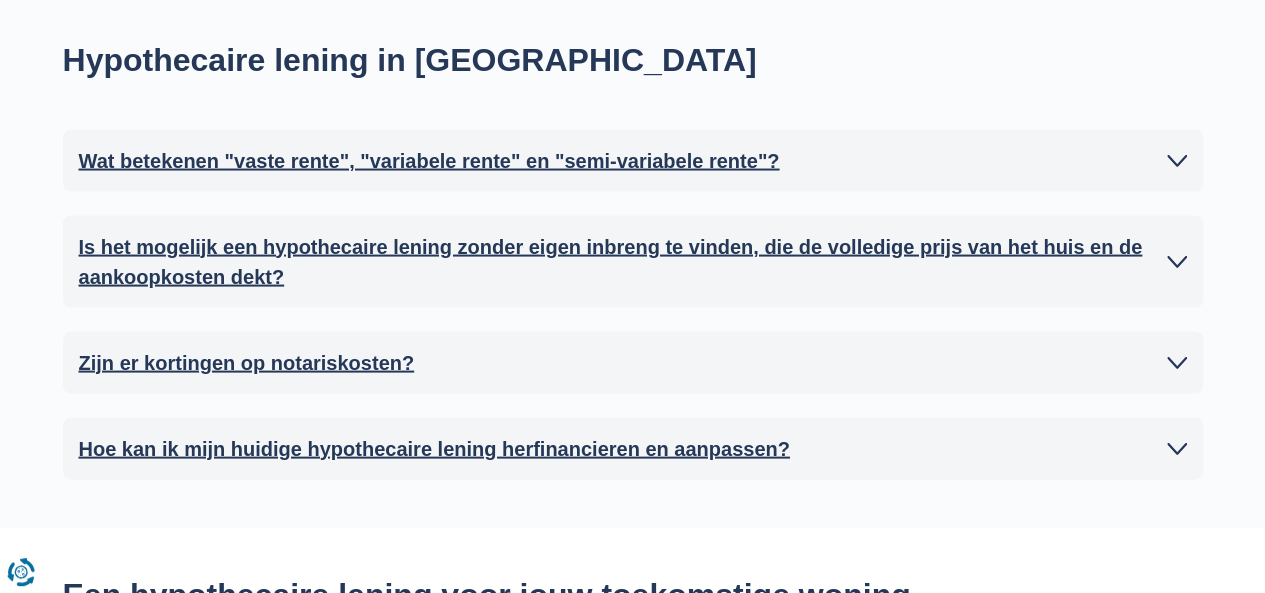 scroll, scrollTop: 1973, scrollLeft: 0, axis: vertical 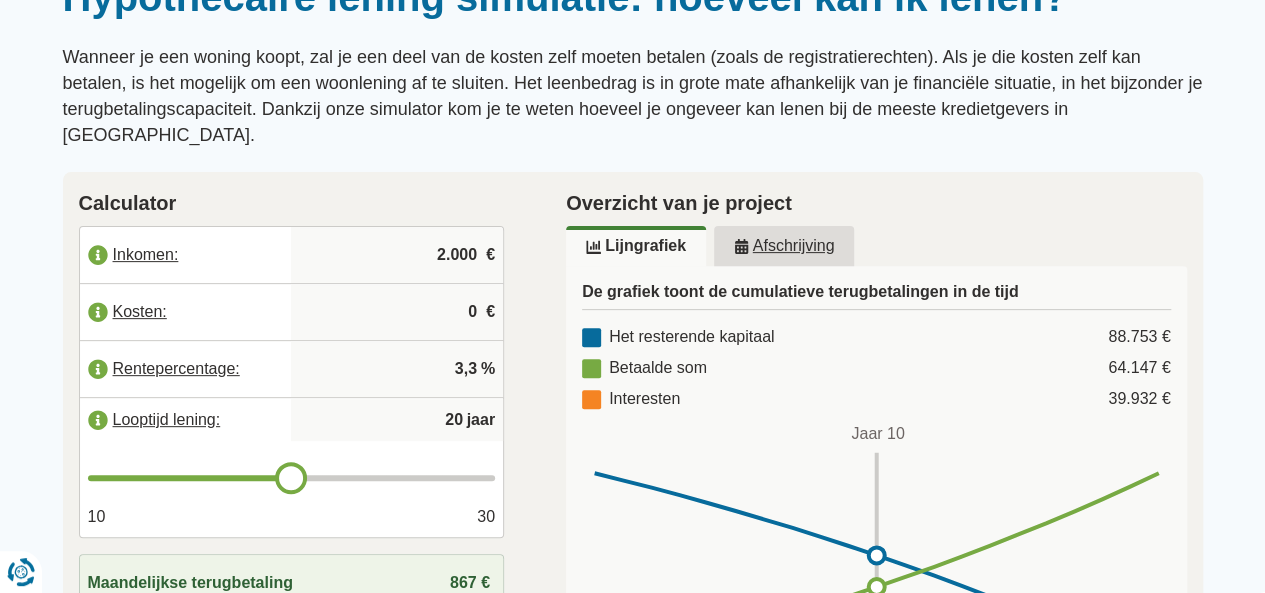click on "2.000" at bounding box center [397, 255] 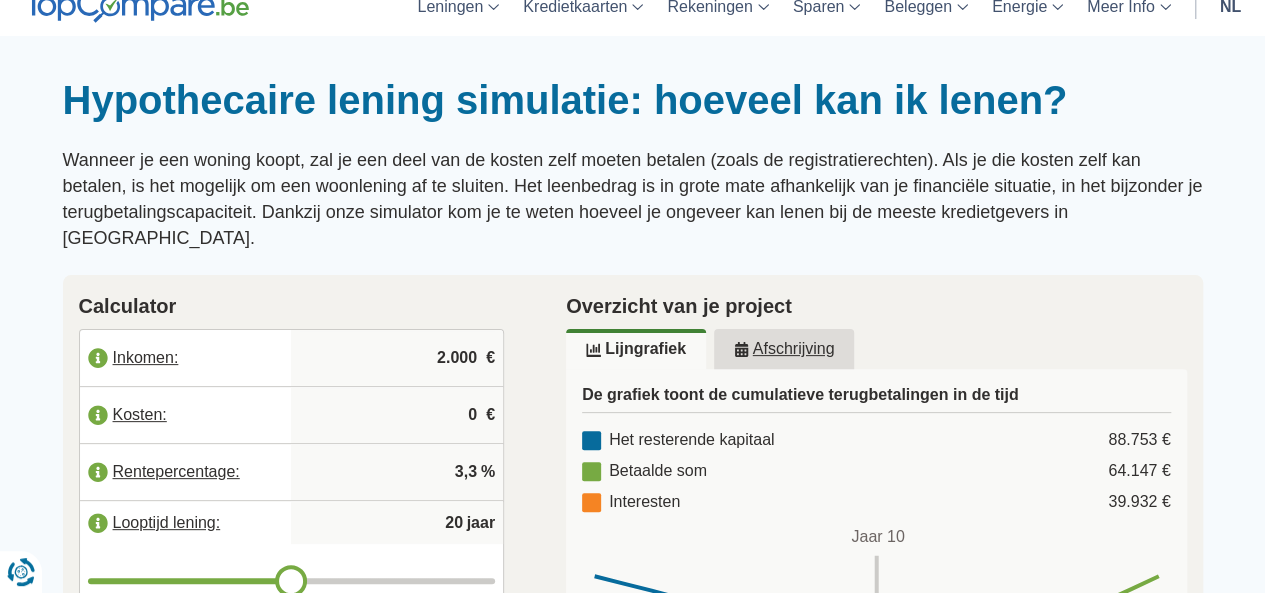 scroll, scrollTop: 93, scrollLeft: 0, axis: vertical 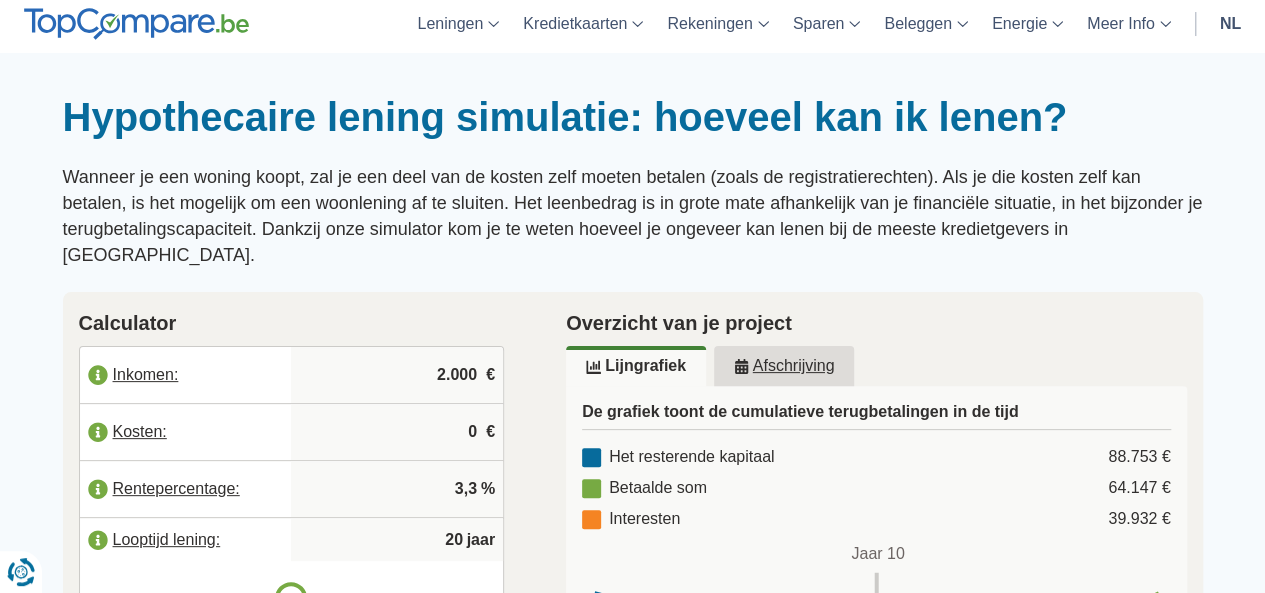 click on "2.000" at bounding box center (397, 375) 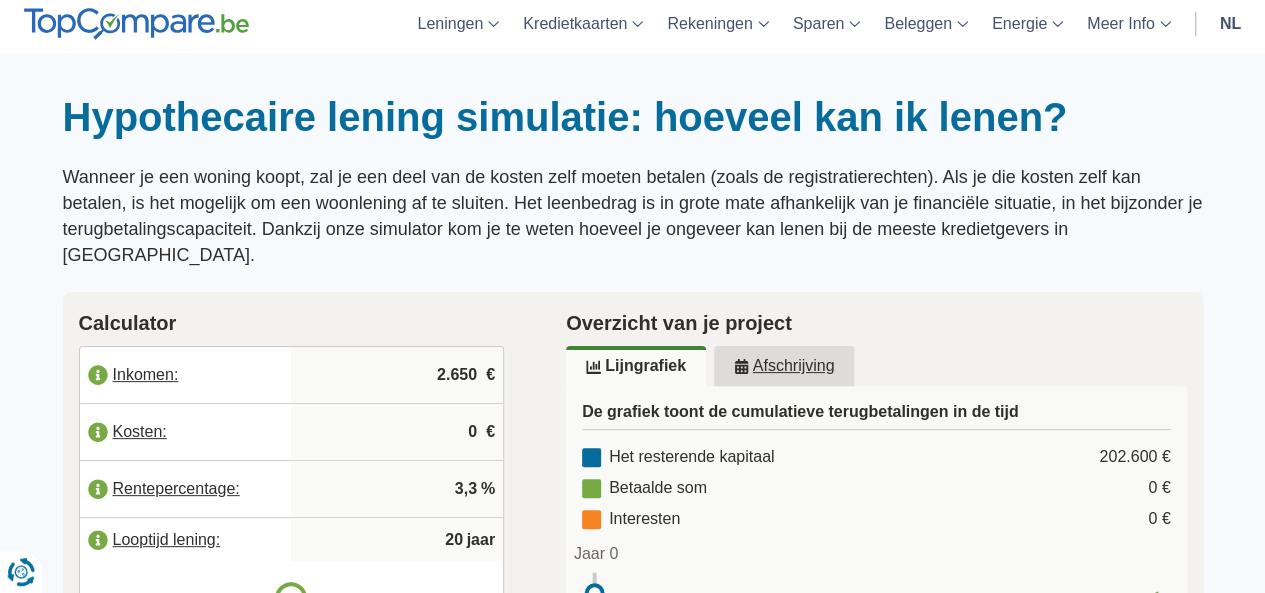 type on "2.650" 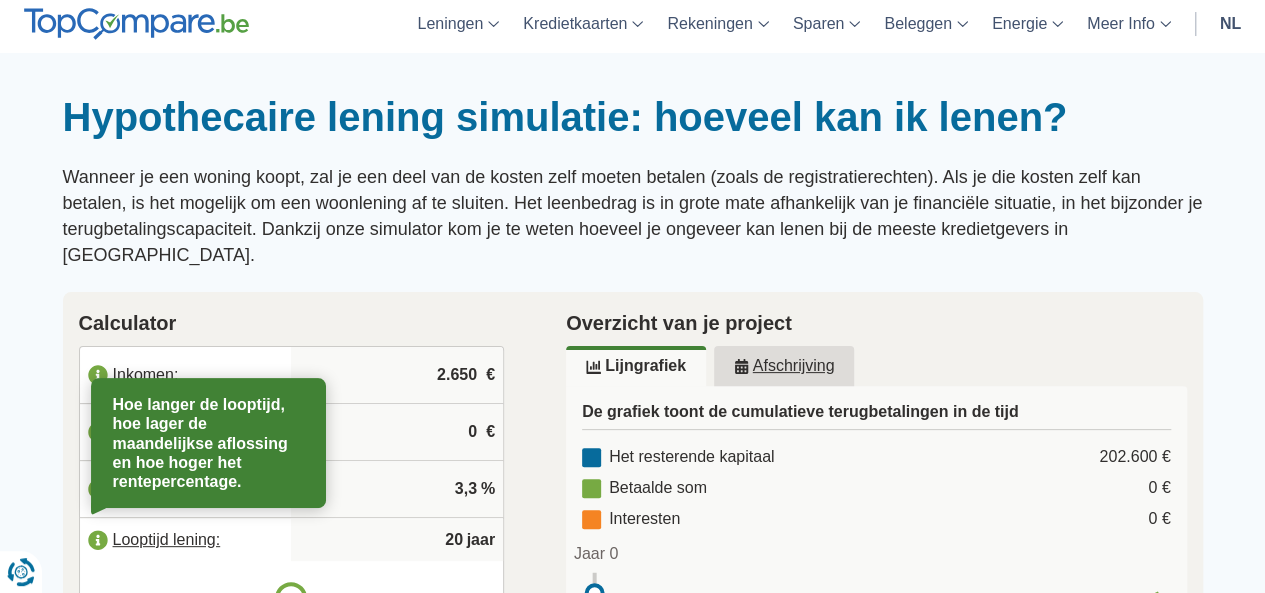 click on "Looptijd lening:" at bounding box center (186, 540) 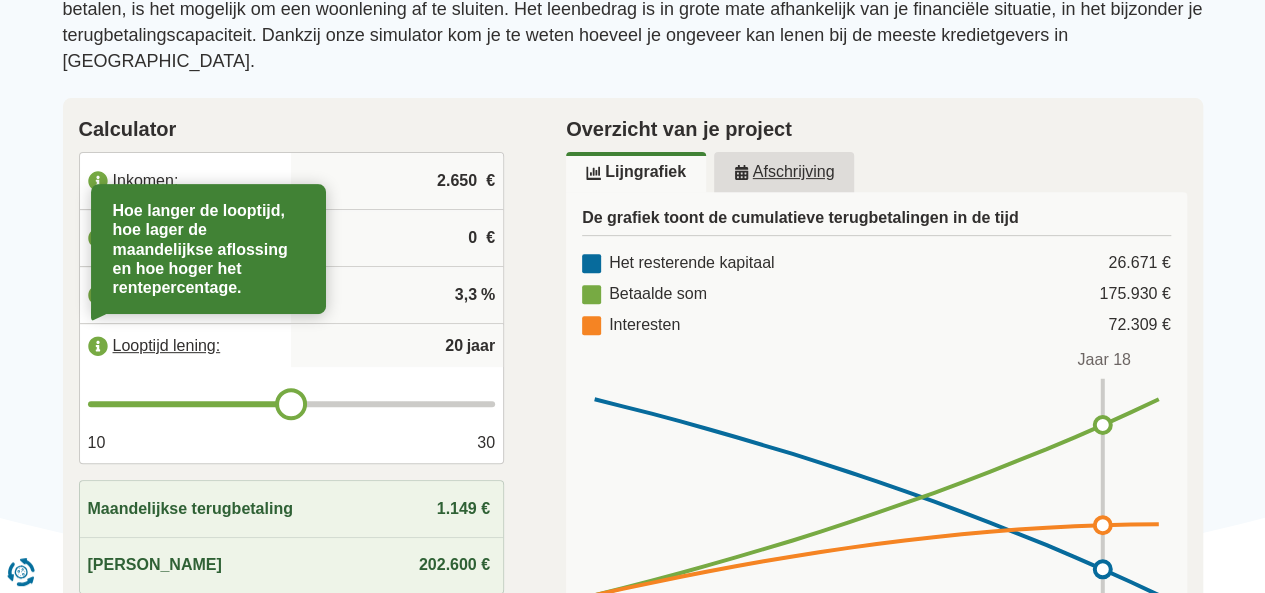 scroll, scrollTop: 306, scrollLeft: 0, axis: vertical 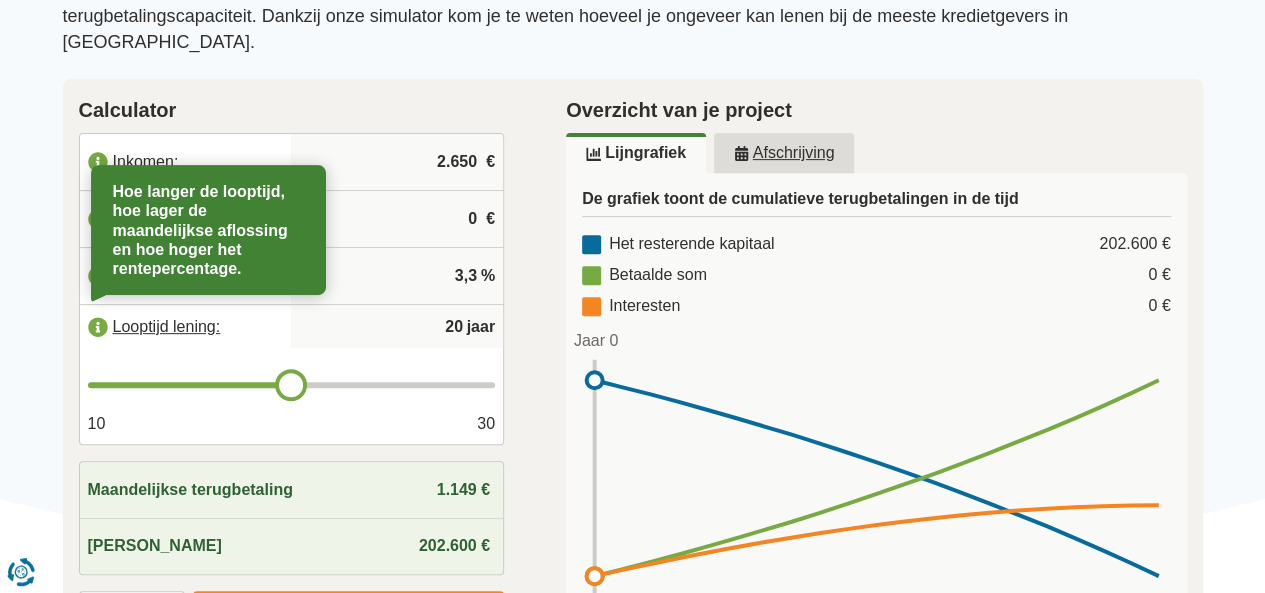 click on "De grafiek toont de cumulatieve terugbetalingen in de tijd
Het resterende kapitaal
202.600 €
Betaalde som
0 €
Interesten
0 €
Jaar
0 1 2 3 4 5 6 7 8 9 10 11 12 13 14 15 16 17 18 19 20 -20000 0 20000 40000 60000 80000 100000 120000 140000 160000 180000 200000 220000 0 0.1 0.2 0.3 0.4 0.5 0.6 0.7 0.8 0.9 1 Jaar 0
Klik hier
0
20" at bounding box center (876, 406) 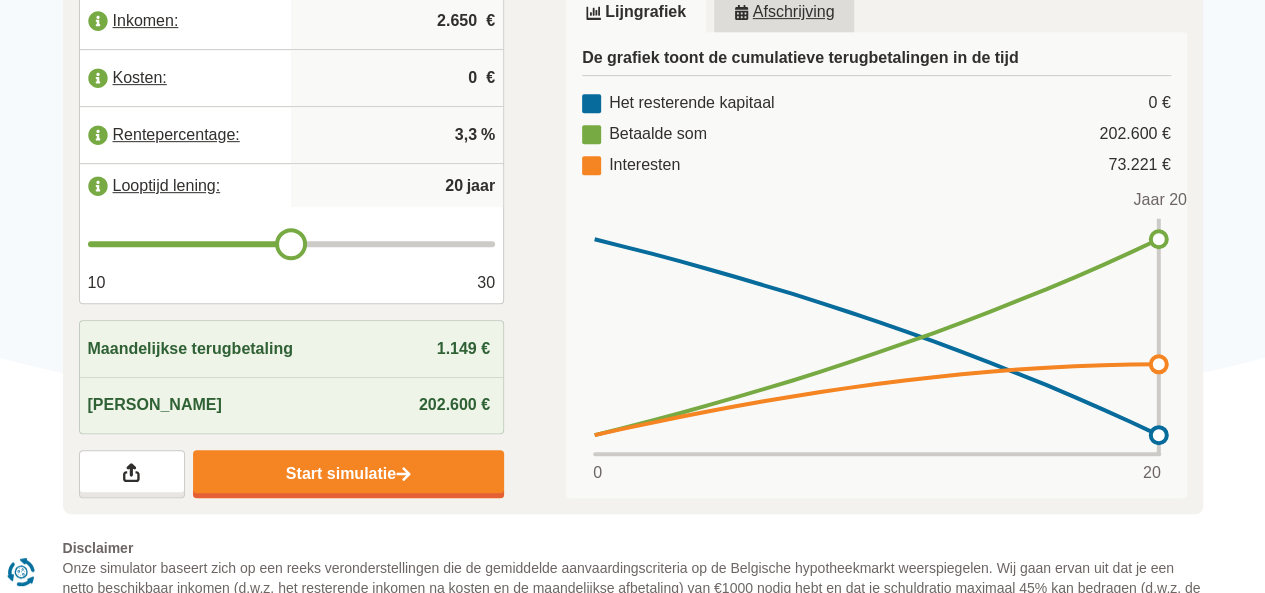 scroll, scrollTop: 466, scrollLeft: 0, axis: vertical 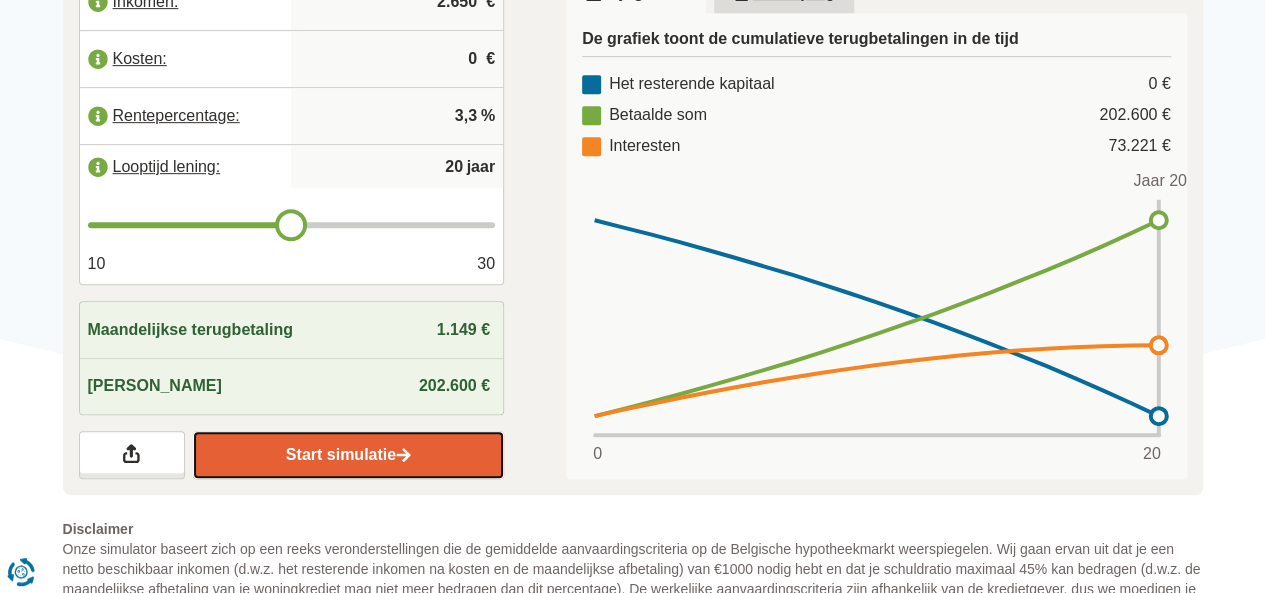 click on "Start simulatie" at bounding box center (348, 455) 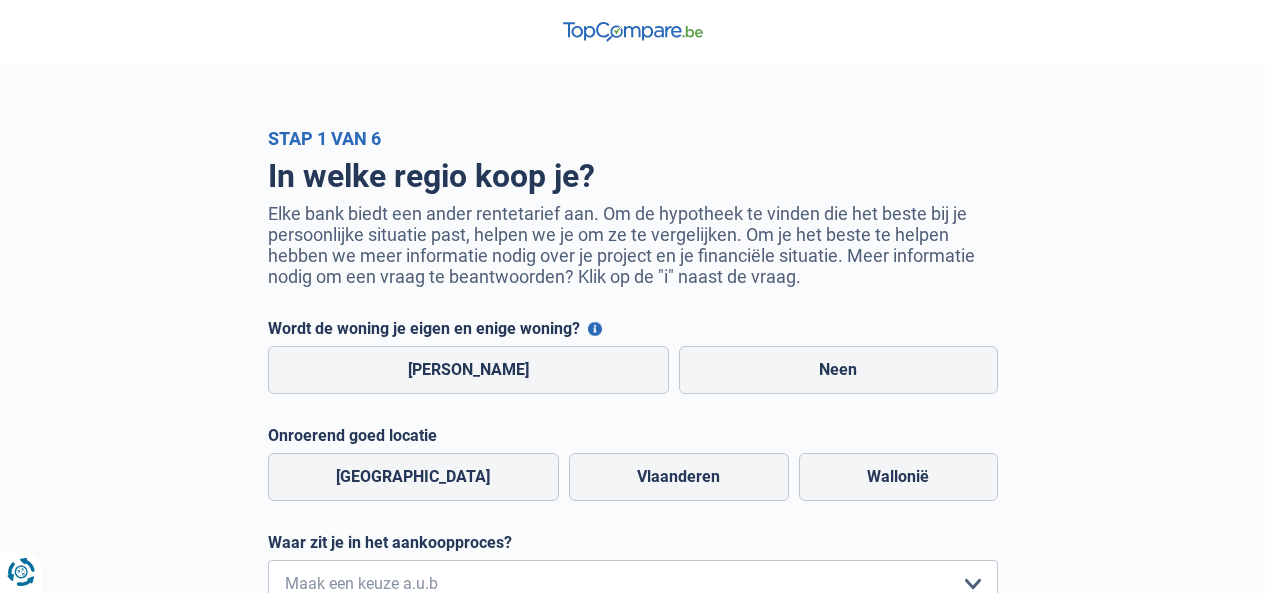 scroll, scrollTop: 0, scrollLeft: 0, axis: both 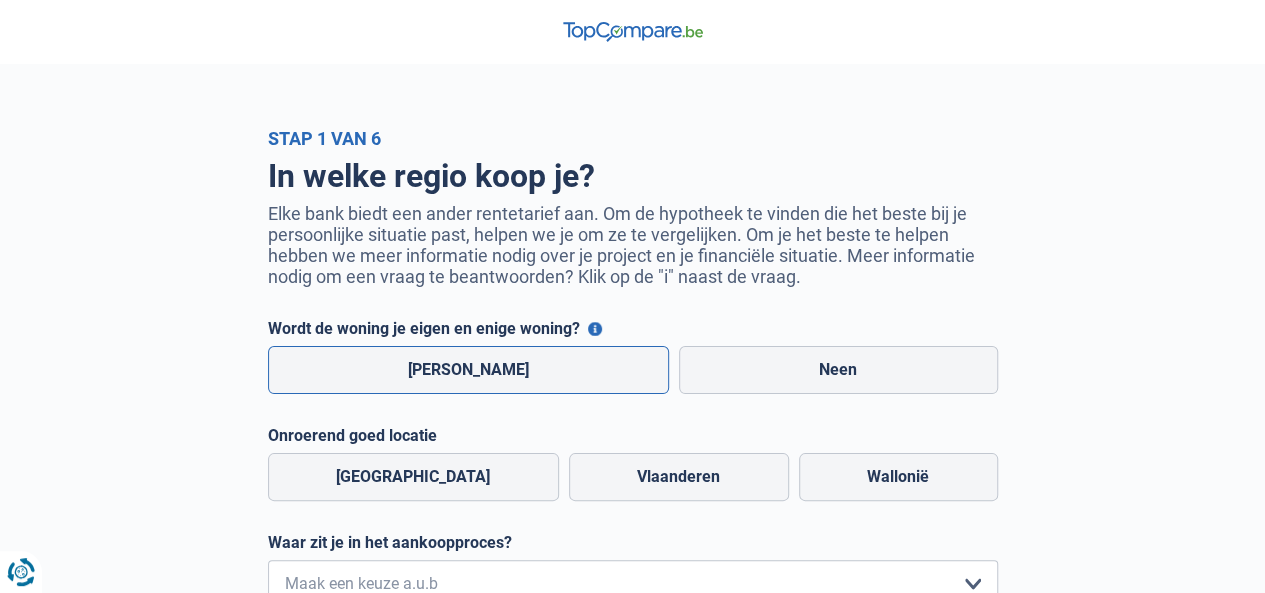 click on "Ja" at bounding box center (469, 370) 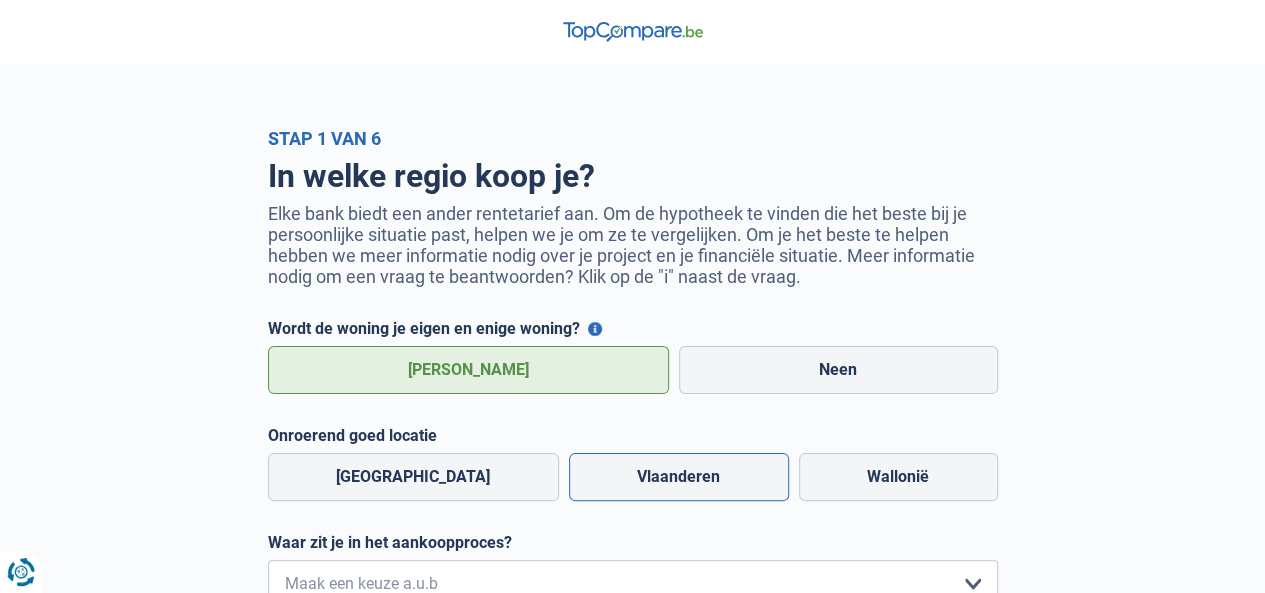 click on "Vlaanderen" at bounding box center (679, 477) 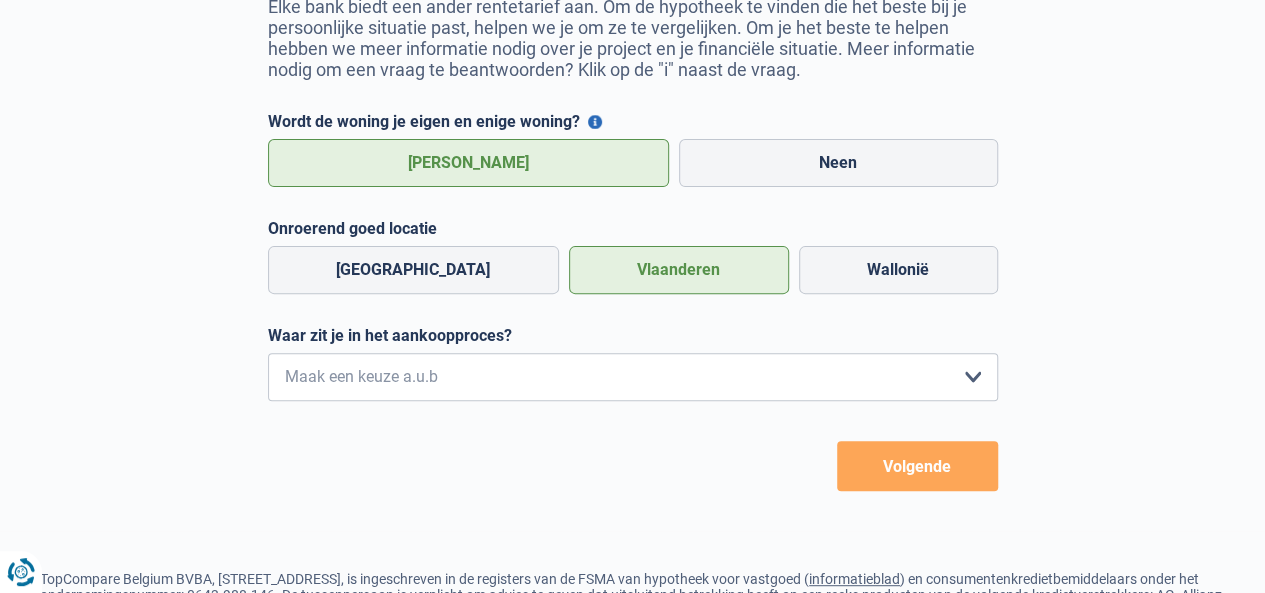 scroll, scrollTop: 226, scrollLeft: 0, axis: vertical 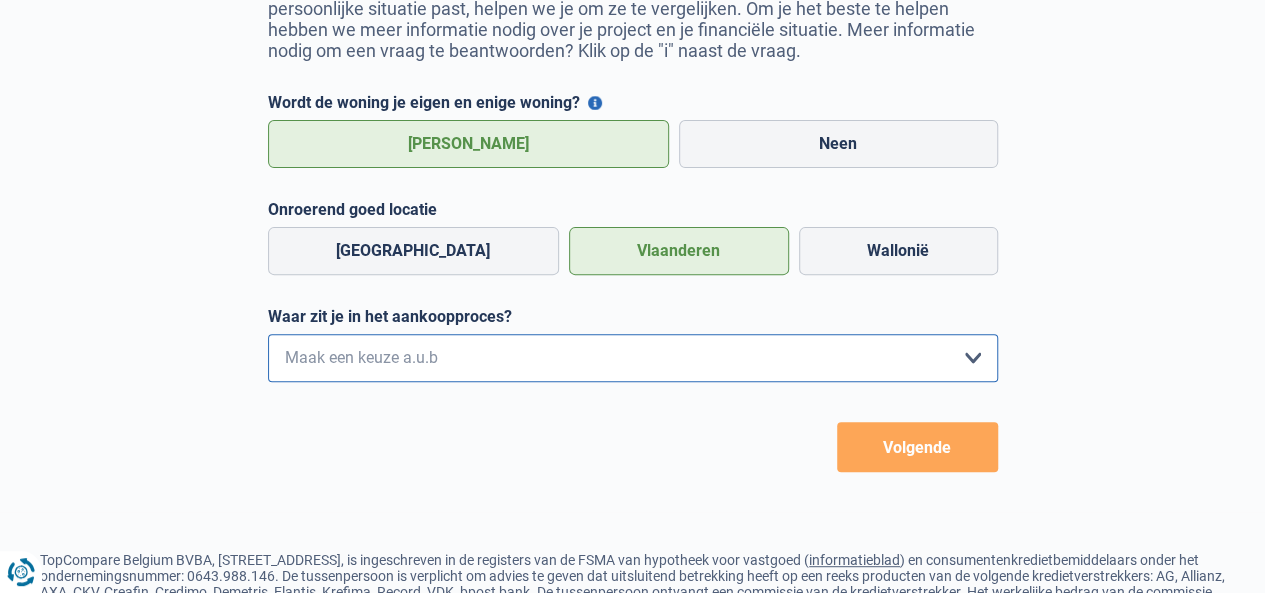 click on "Ik wil me uitsluitend informeren omdat ik op dit moment geen concrete plannen heb om iets te kopen Ik ben actief op zoek, maar heb nog geen woning gevonden Ik heb een woning gevonden en ga de komende dagen een bod uitbrengen Ik heb een woning gevonden en mijn bod is aanvaard
Maak een keuze a.u.b" at bounding box center (633, 358) 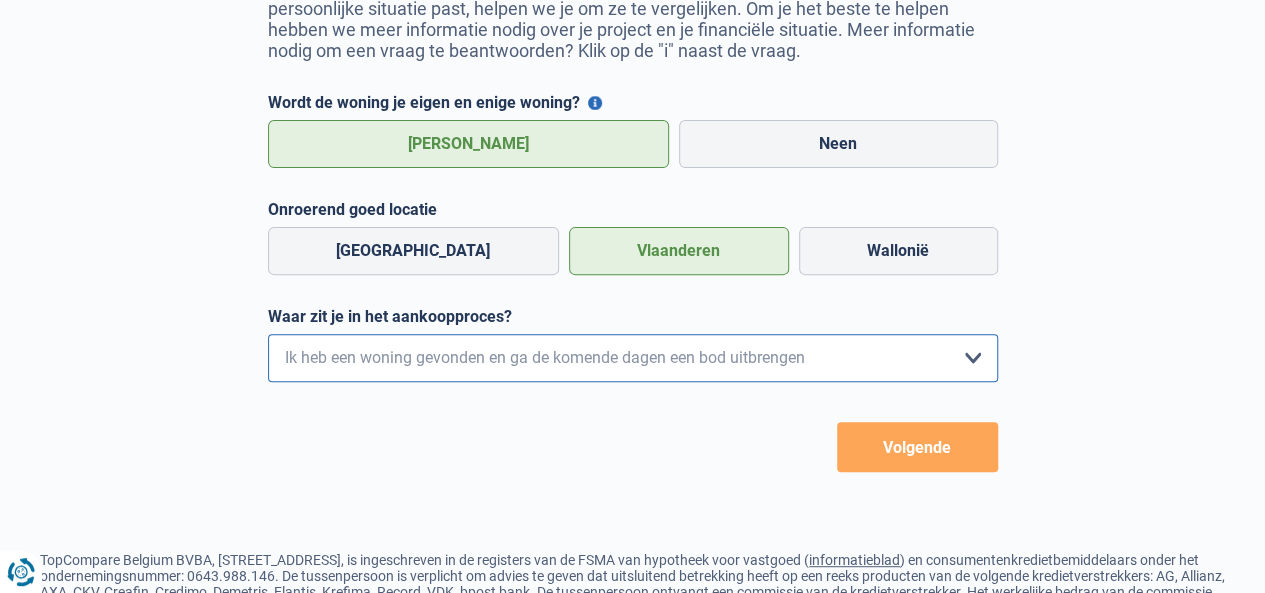 click on "Ik wil me uitsluitend informeren omdat ik op dit moment geen concrete plannen heb om iets te kopen Ik ben actief op zoek, maar heb nog geen woning gevonden Ik heb een woning gevonden en ga de komende dagen een bod uitbrengen Ik heb een woning gevonden en mijn bod is aanvaard
Maak een keuze a.u.b" at bounding box center (633, 358) 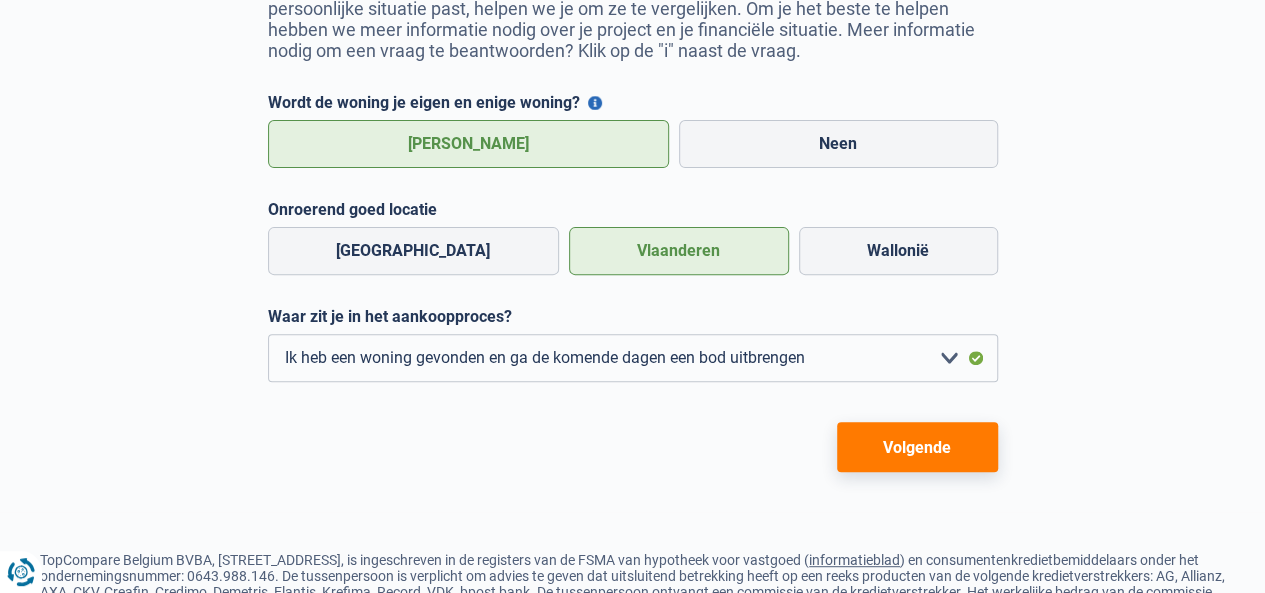click on "Volgende" at bounding box center (917, 447) 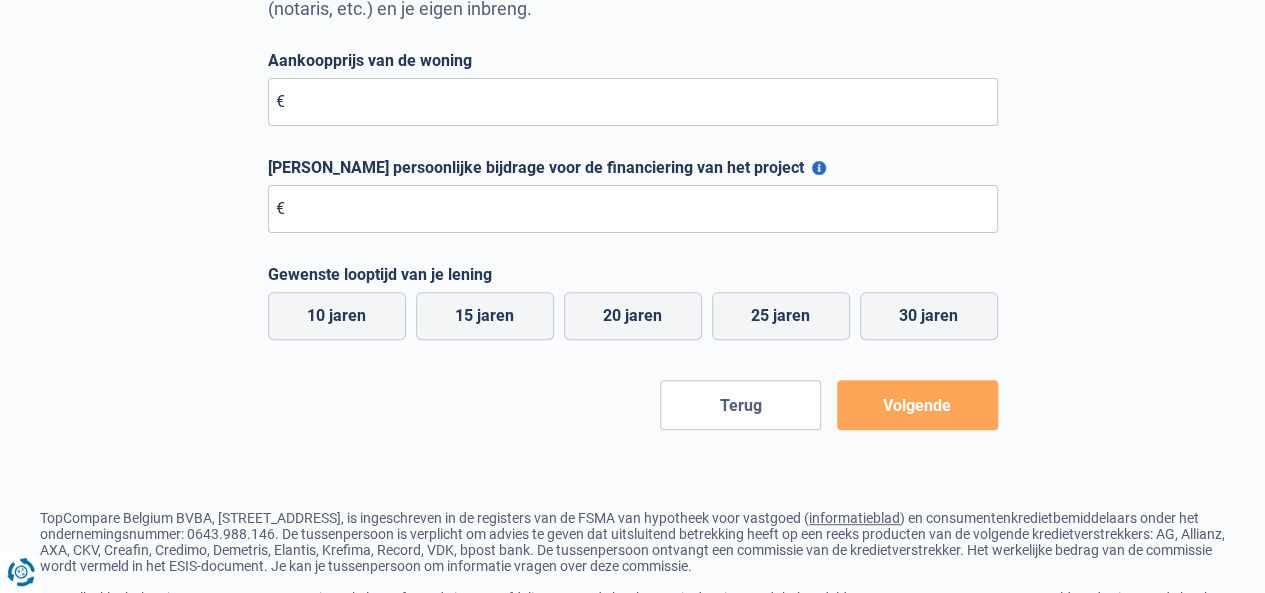 scroll, scrollTop: 0, scrollLeft: 0, axis: both 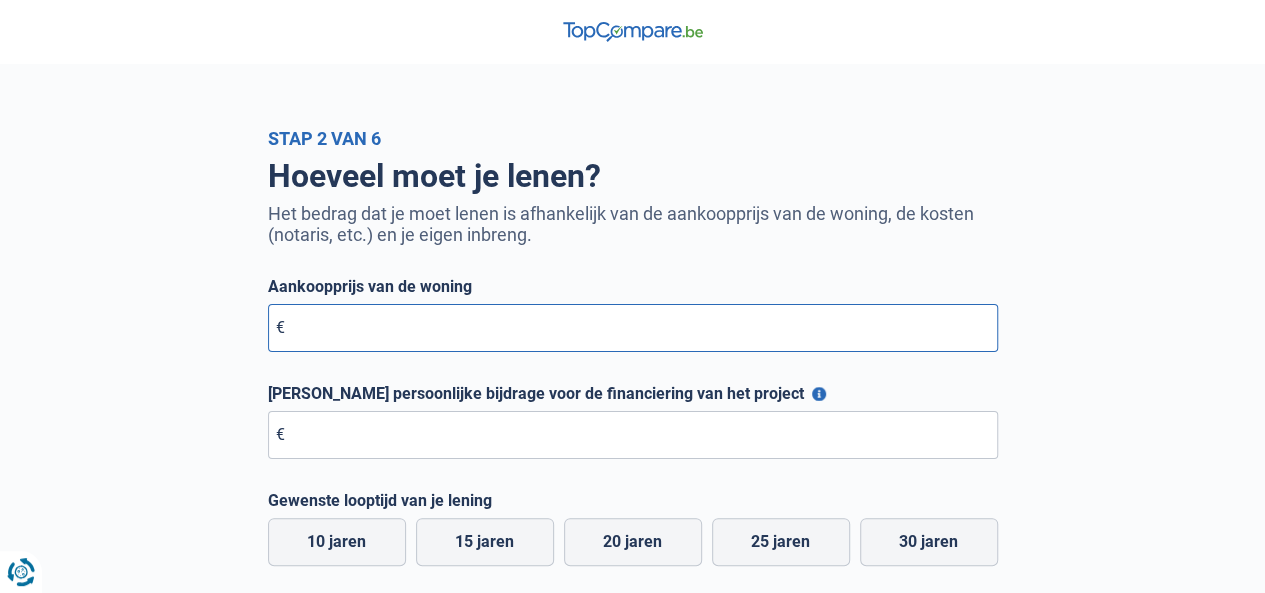 click on "Aankoopprijs van de woning" at bounding box center [633, 328] 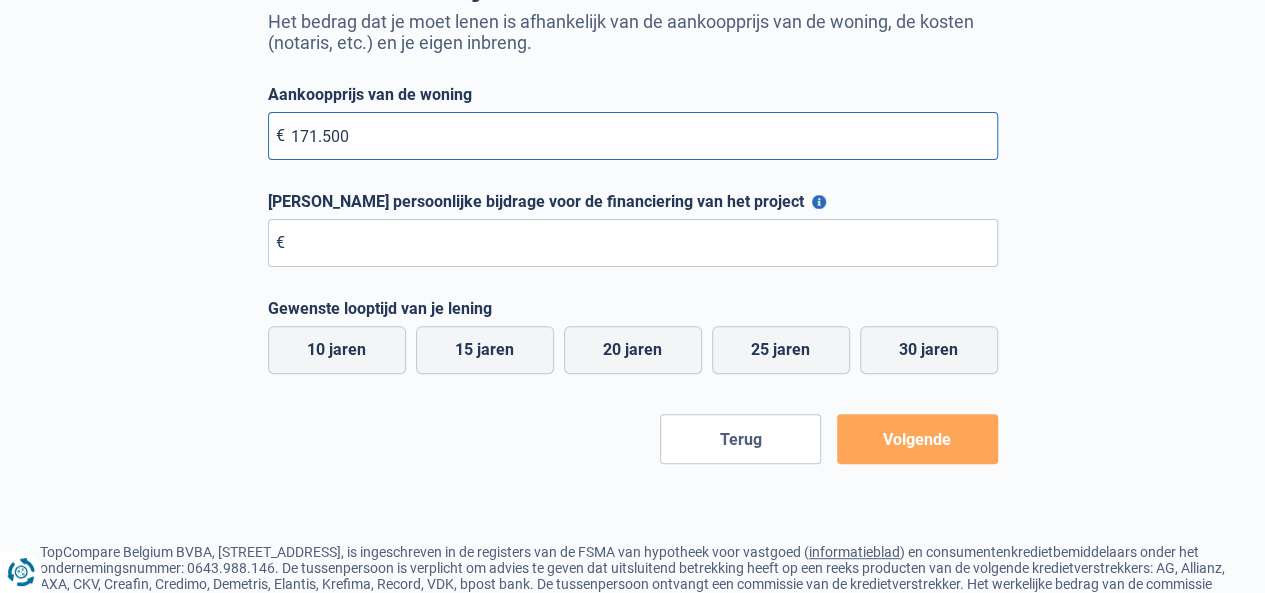scroll, scrollTop: 200, scrollLeft: 0, axis: vertical 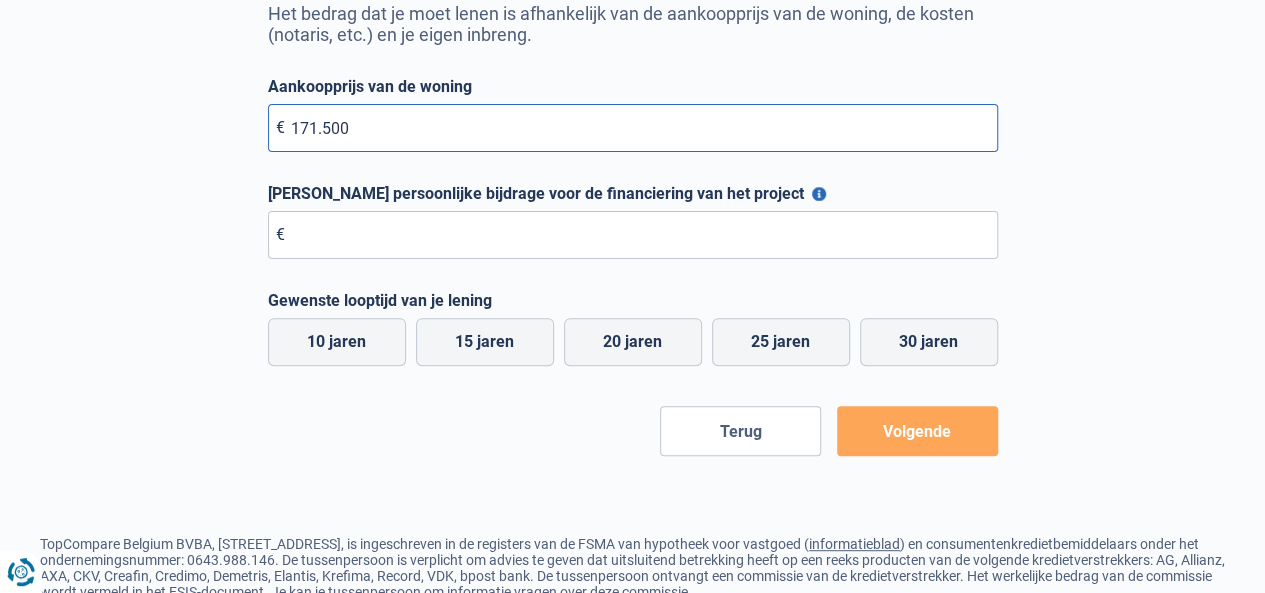 type on "171.500" 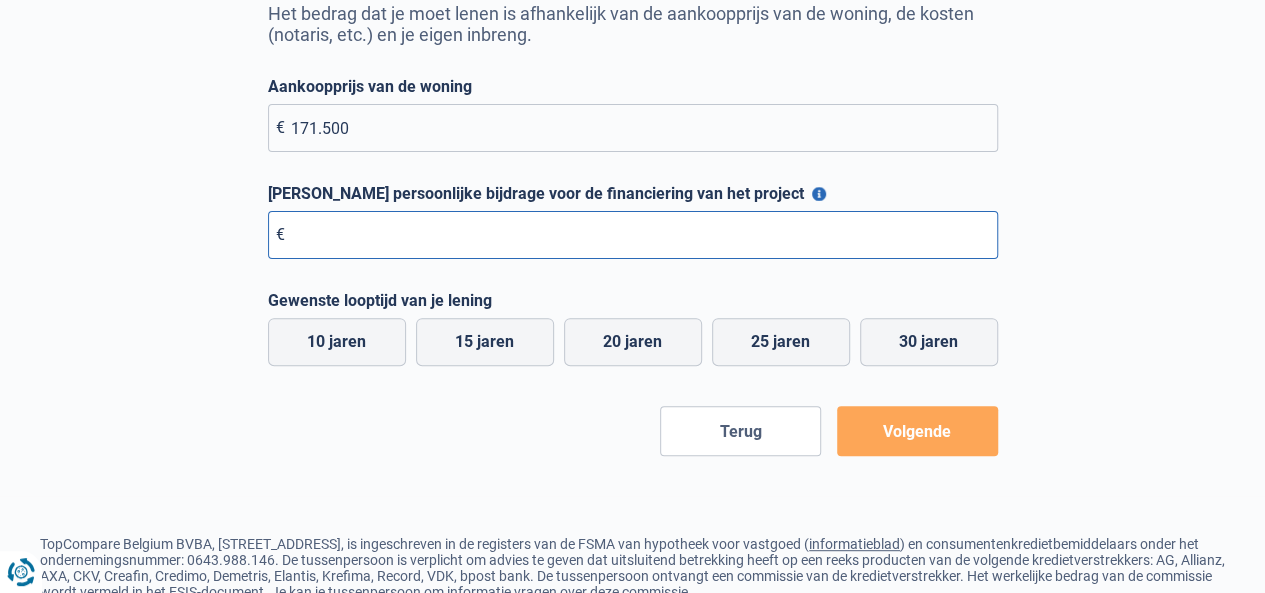 click on "Maximale persoonlijke bijdrage voor de financiering van het project" at bounding box center [633, 235] 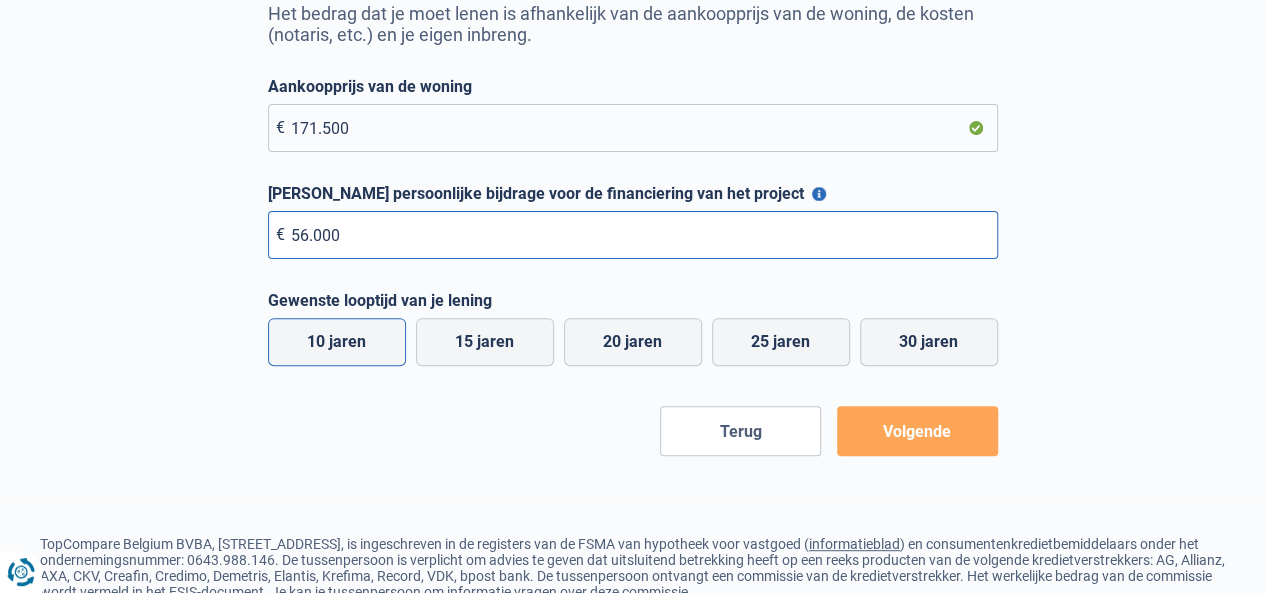 type on "56.000" 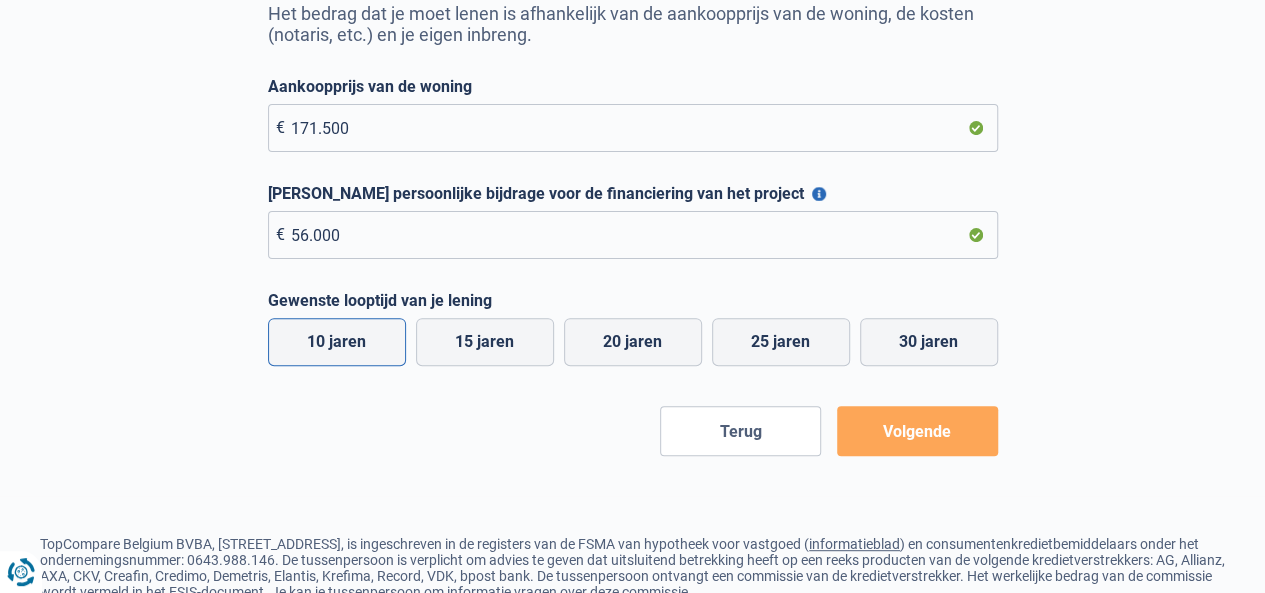 click on "10 jaren" at bounding box center [337, 342] 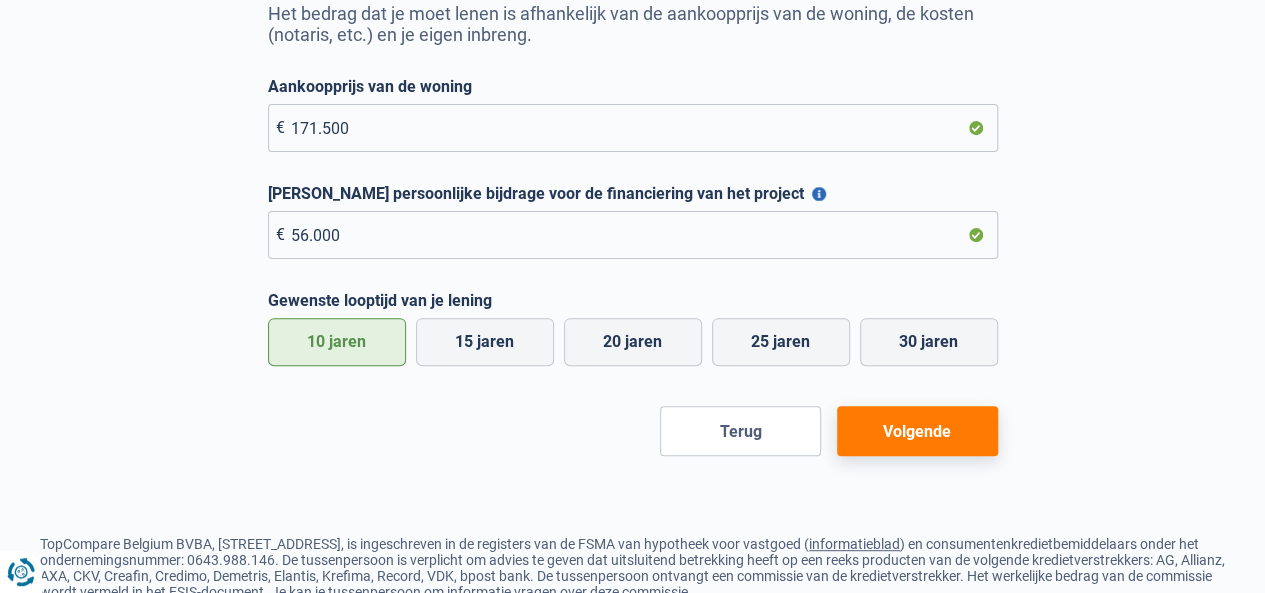 click on "Volgende" at bounding box center (917, 431) 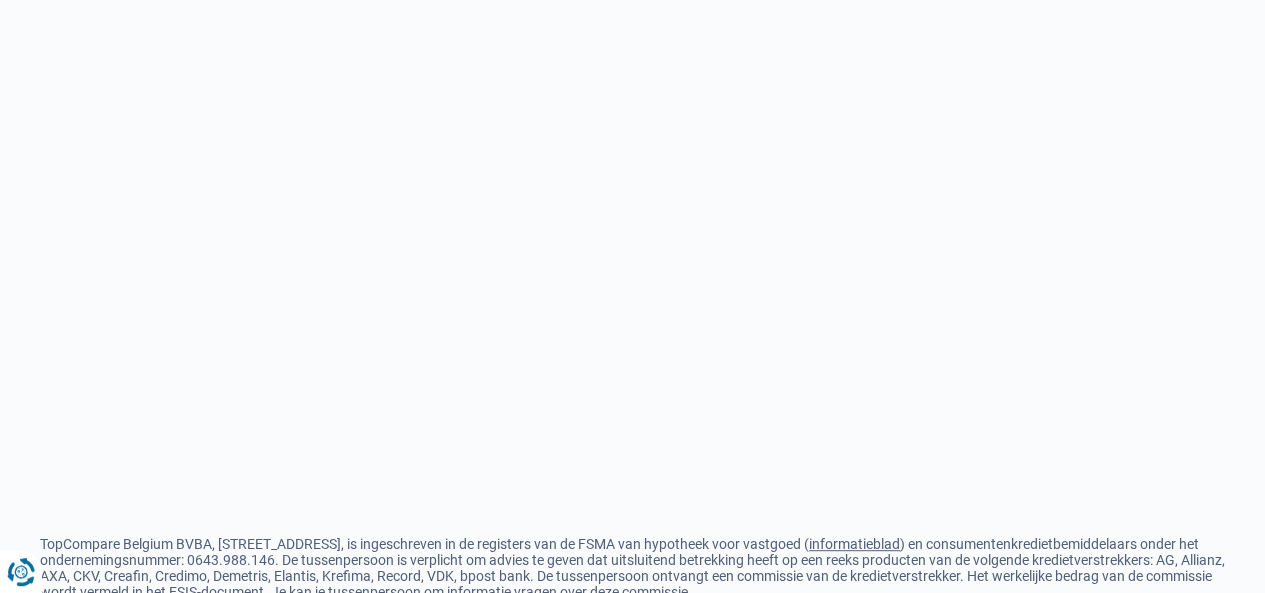 scroll, scrollTop: 0, scrollLeft: 0, axis: both 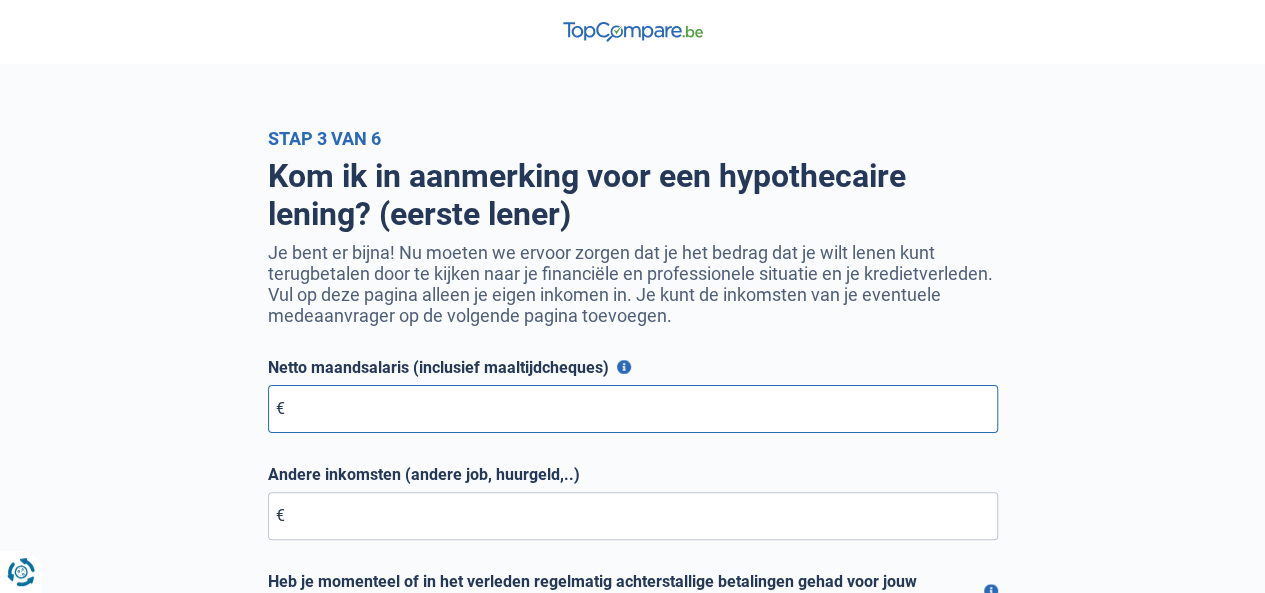 click on "Netto maandsalaris (inclusief maaltijdcheques)" at bounding box center [633, 409] 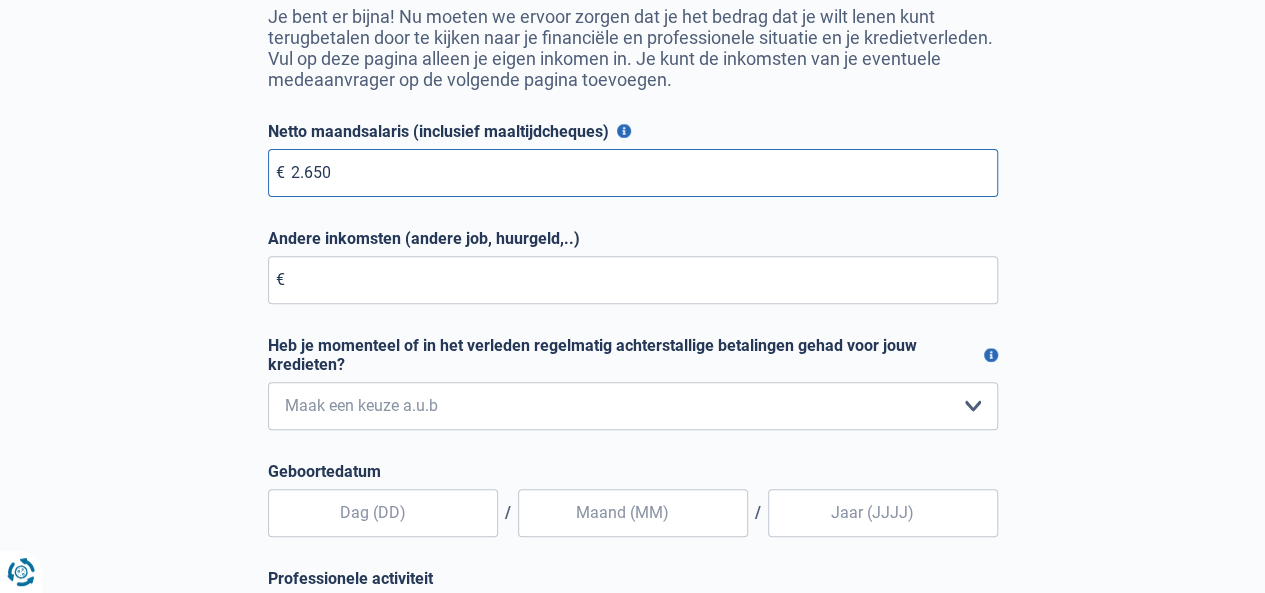 scroll, scrollTop: 253, scrollLeft: 0, axis: vertical 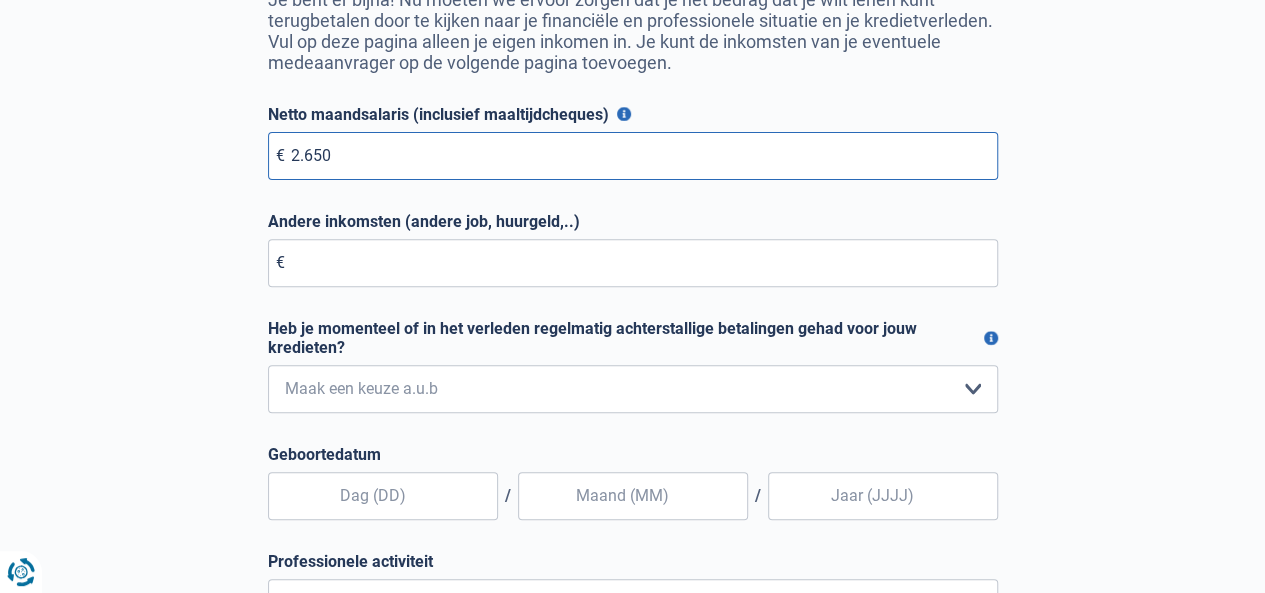 type on "2.650" 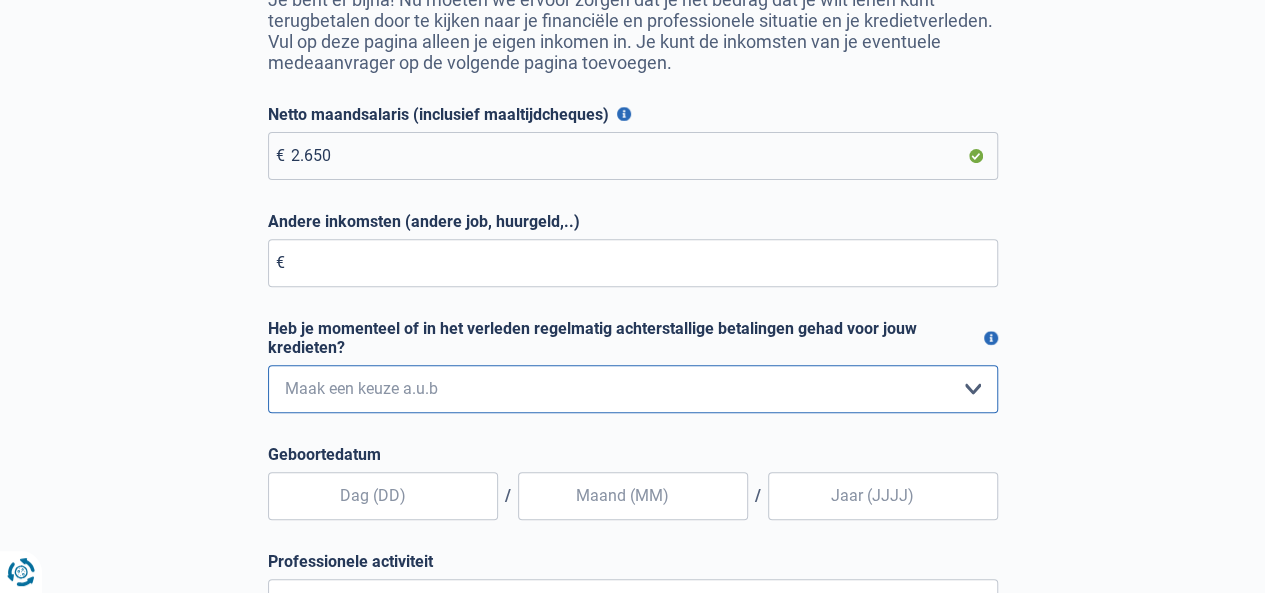 click on "Nee, nooit Ja, maar ik heb deze minder dan een jaar geleden afbetaald Ja, maar het is al meer dan een jaar geleden dat ik mijn achterstallige betalingen heb afbetaald Ja, ik heb nog geen terugbetalingen gedaan
Maak een keuze a.u.b" at bounding box center (633, 389) 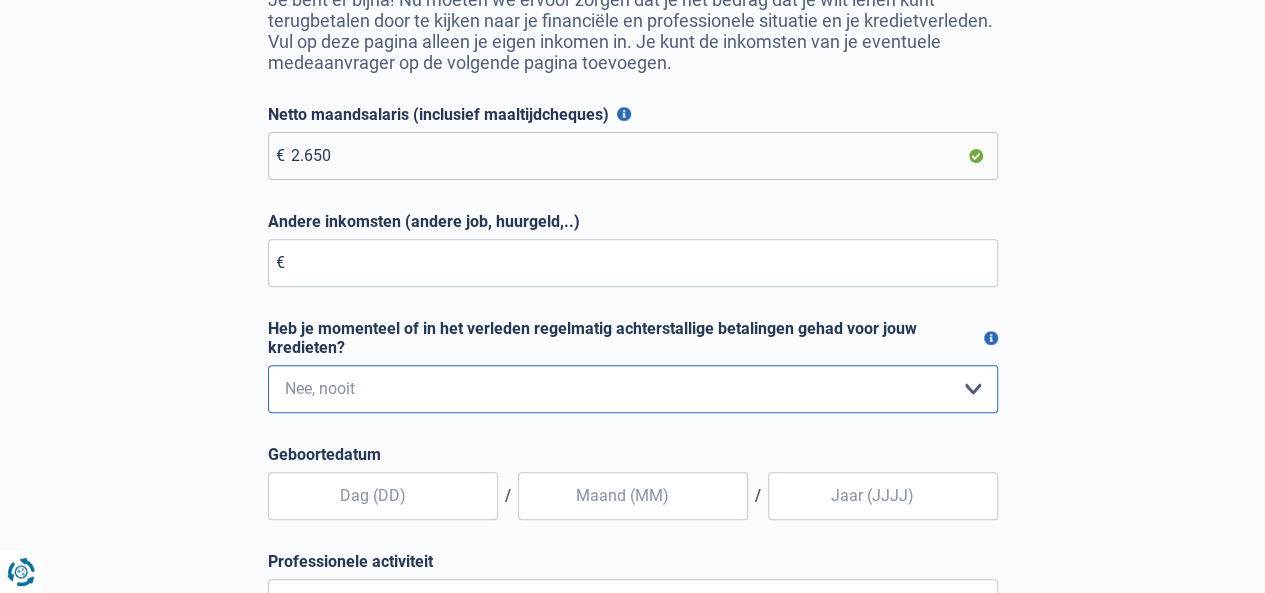 click on "Nee, nooit Ja, maar ik heb deze minder dan een jaar geleden afbetaald Ja, maar het is al meer dan een jaar geleden dat ik mijn achterstallige betalingen heb afbetaald Ja, ik heb nog geen terugbetalingen gedaan
Maak een keuze a.u.b" at bounding box center (633, 389) 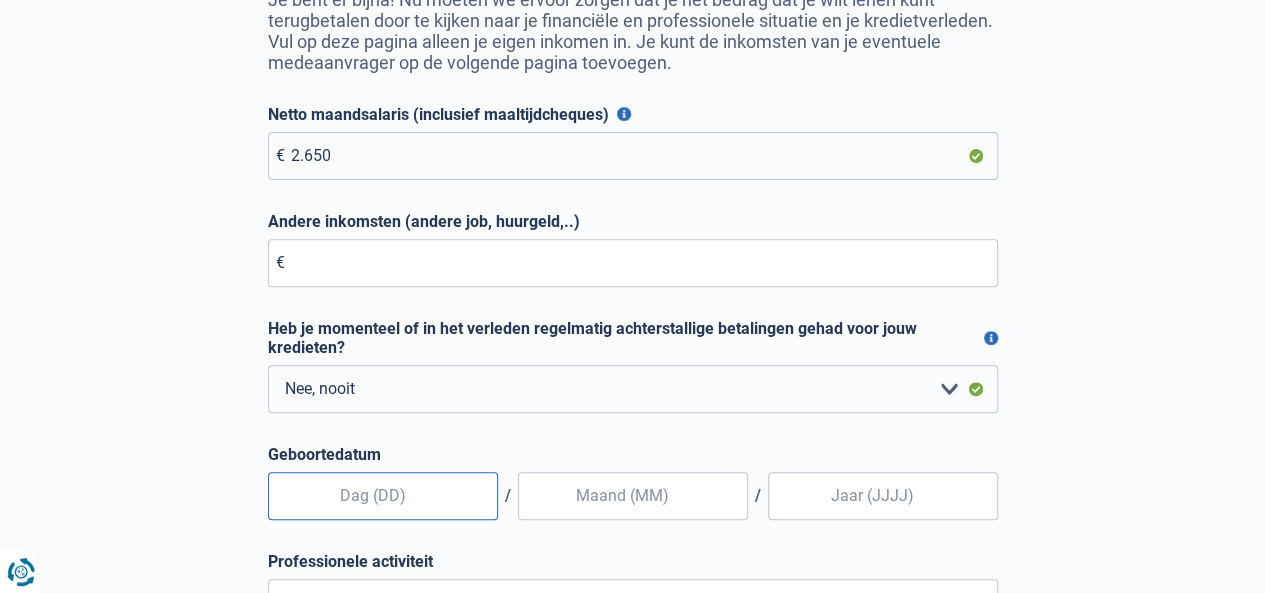 click at bounding box center [383, 496] 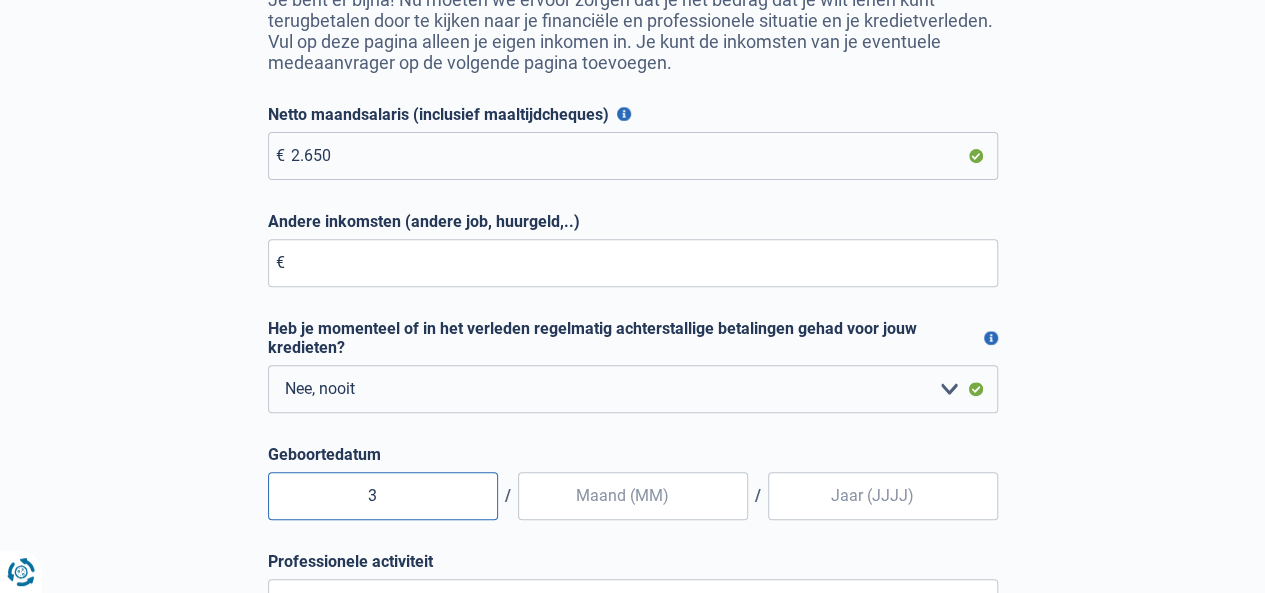 type on "31" 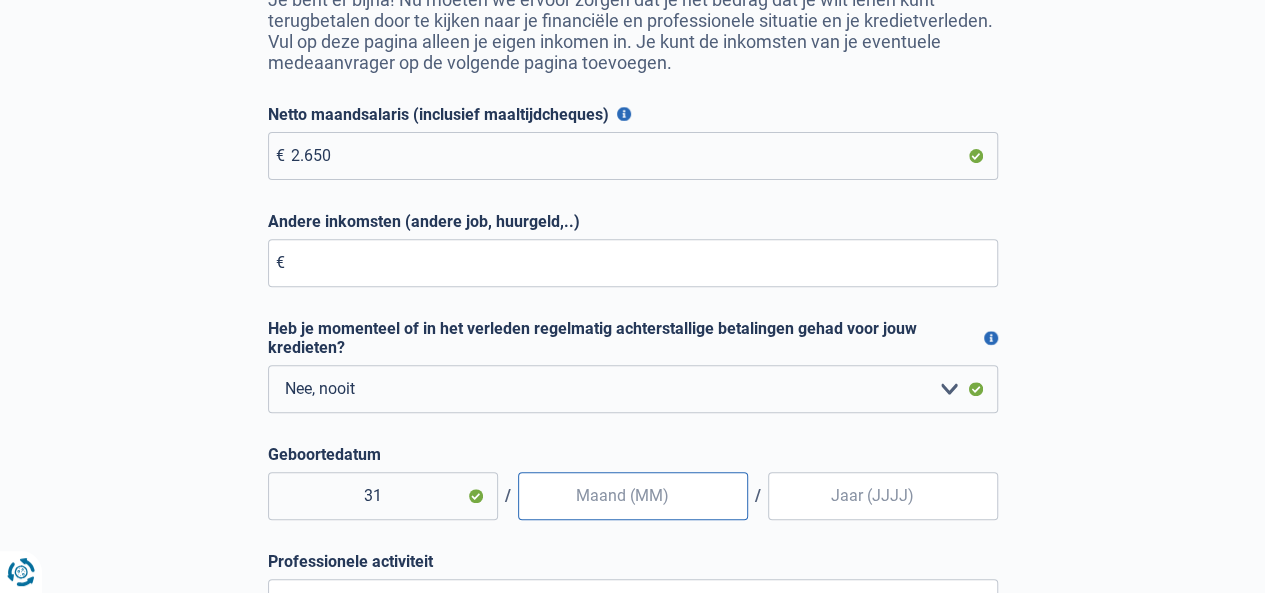 click at bounding box center (633, 496) 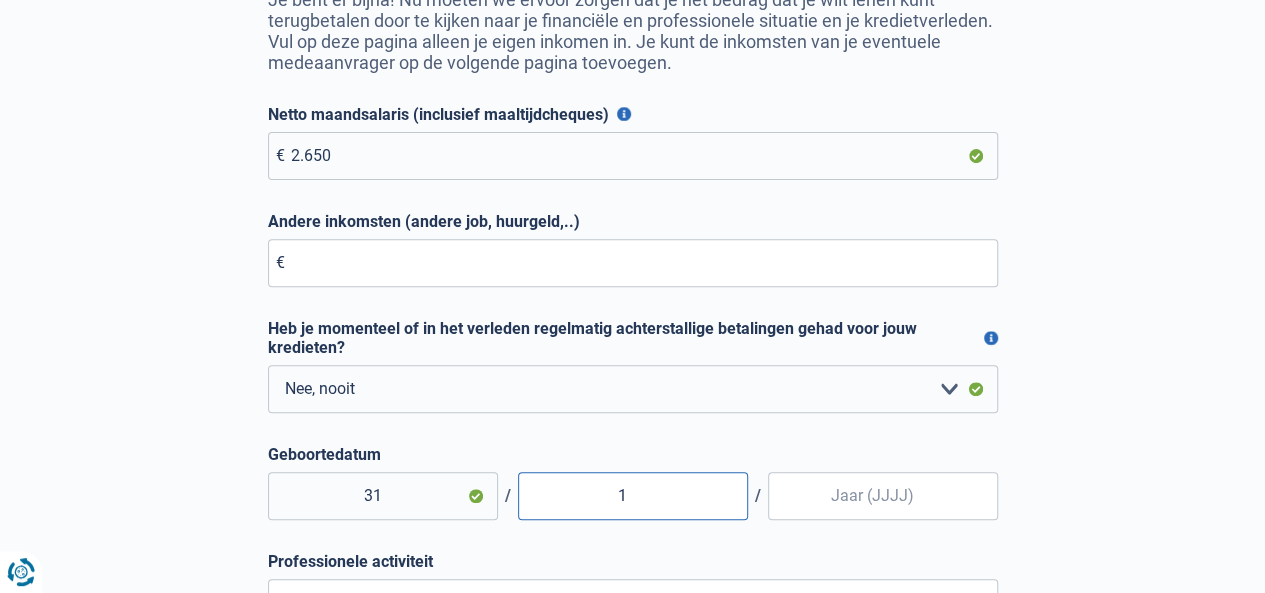 type on "10" 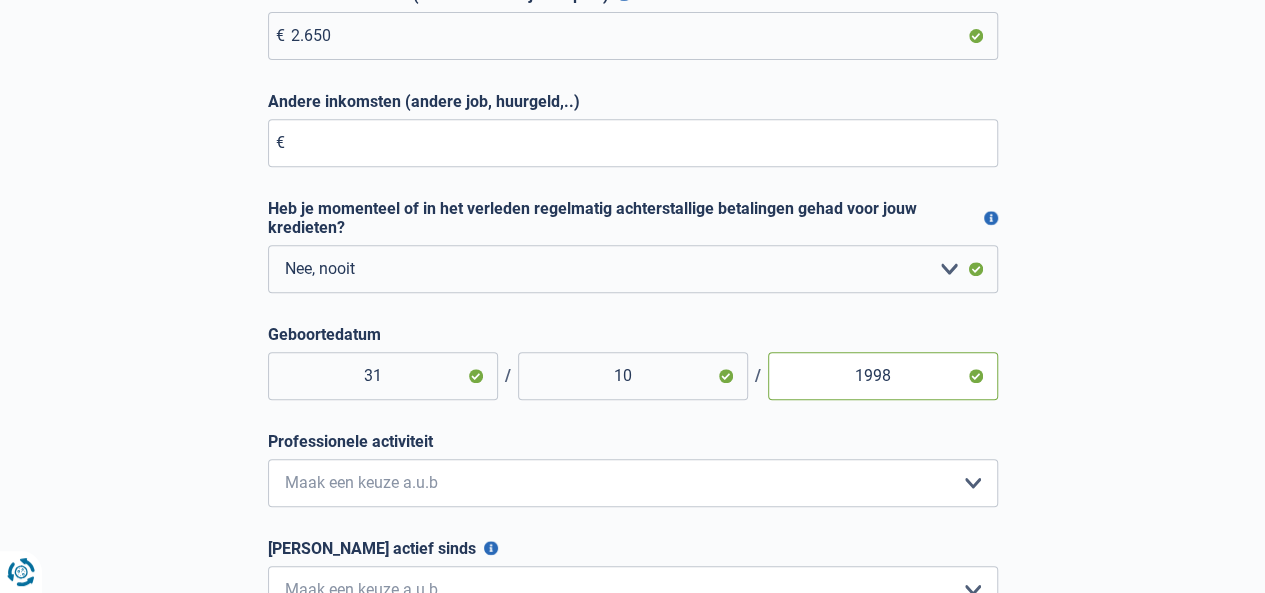 type on "1998" 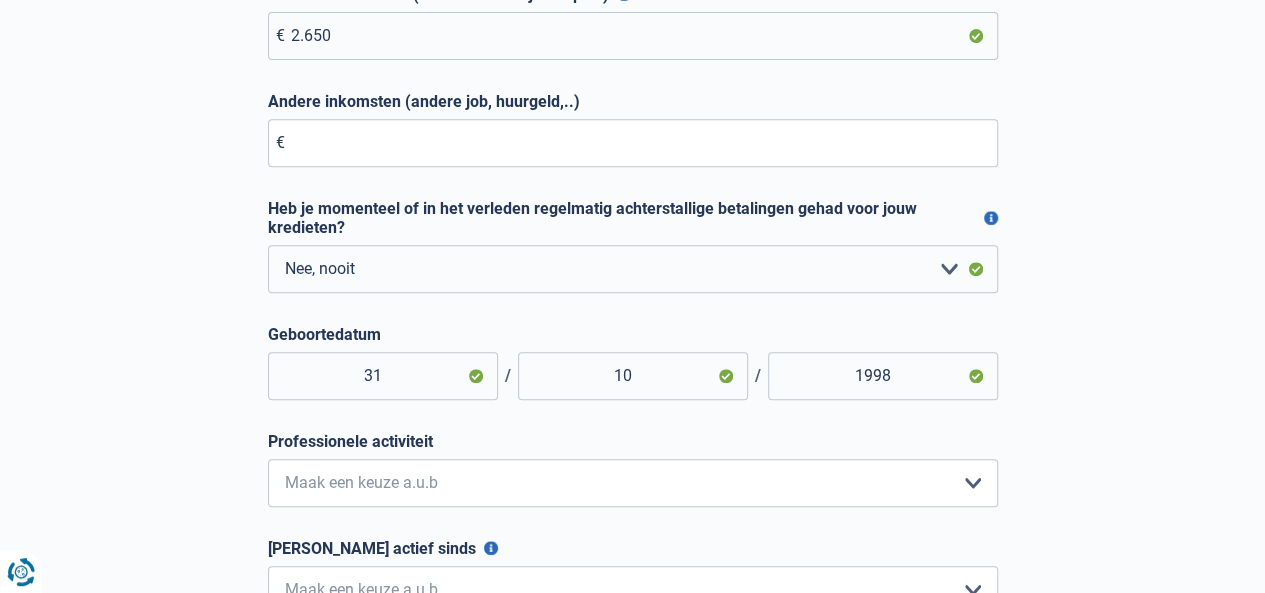 click on "Stap 3 van 6
Kom ik in aanmerking voor een hypothecaire lening?
(eerste lener)
Je bent er bijna! Nu moeten we ervoor zorgen dat je het bedrag dat je wilt lenen kunt terugbetalen door te kijken naar je financiële en professionele situatie en je kredietverleden. Vul op deze pagina alleen je eigen inkomen in. Je kunt de inkomsten van je eventuele medeaanvrager op de volgende pagina toevoegen.
Netto maandsalaris (inclusief maaltijdcheques)
Voor werknemers: dit is je netto maandsalaris, met inbegrip van het bedrag van de maaltijdcheques. Voor zelfstandigen: voer het nettobedrag in dat je elke maand na belastingen ontvangt
€   2.650     Andere inkomsten (andere job, huurgeld,..)     €
Heb je momenteel of in het verleden regelmatig achterstallige betalingen gehad voor jouw kredieten?
Nee, nooit Ja, maar ik heb deze minder dan een jaar geleden afbetaald Ja, ik heb nog geen terugbetalingen gedaan" at bounding box center [632, 229] 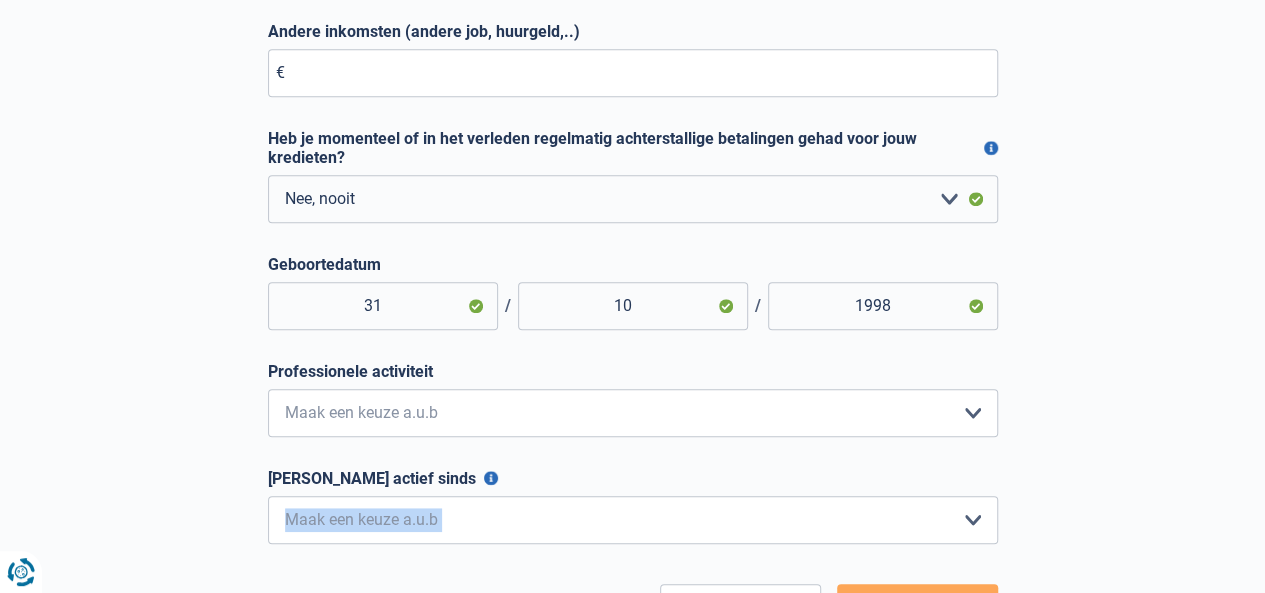 click on "U hebt controle over uw gegevens
Onze zakelijke partners en wij gebruiken technologieën, inclusief cookies, om informatie over u te verzamelen voor verschillende doeleinden, inclusief:
Door ‘Accepteren’ te selecteren, geeft u toestemming voor al deze doeleinden. U kunt ook kiezen om doeleinden te specificeren waarvoor u toestemming geeft door het selectievakje naast het doeleinde aan te klikken en ‘Instellingen opslaan’ te selecteren.
U kunt uw toestemming te allen tijde intrekken door linksonder op de website op het kleine pictogram te drukken.
Door op de link te klikken kunt u meer lezen over hoe we cookies en andere technologieën gebruiken en hoe we persoonsgegevens verzamelen en verwerken.
Meer lezen over cookies
Details weergeven" 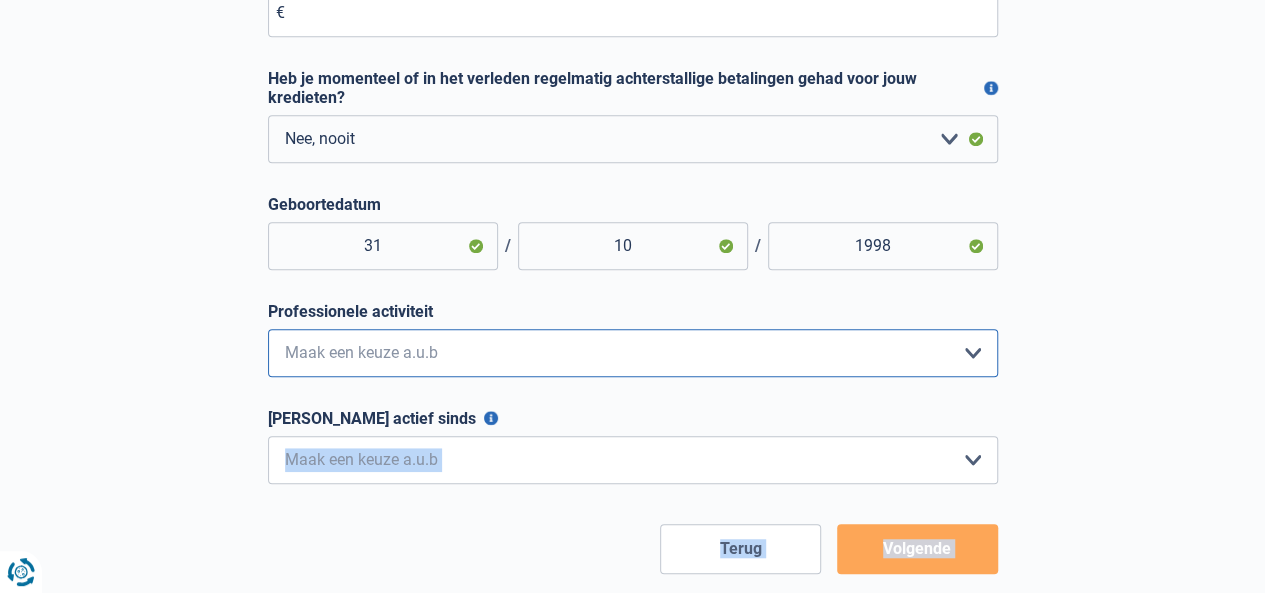 click on "Bediende Arbeider Ambtenaar Zelfstandige Bedrijfsleider Gepensioneerde Vrij beroep Werkloos Blijvend invalide Tijdelijke Mutualiteit Maatschappij Student Rentenier Zonder beroep
Maak een keuze a.u.b" at bounding box center (633, 353) 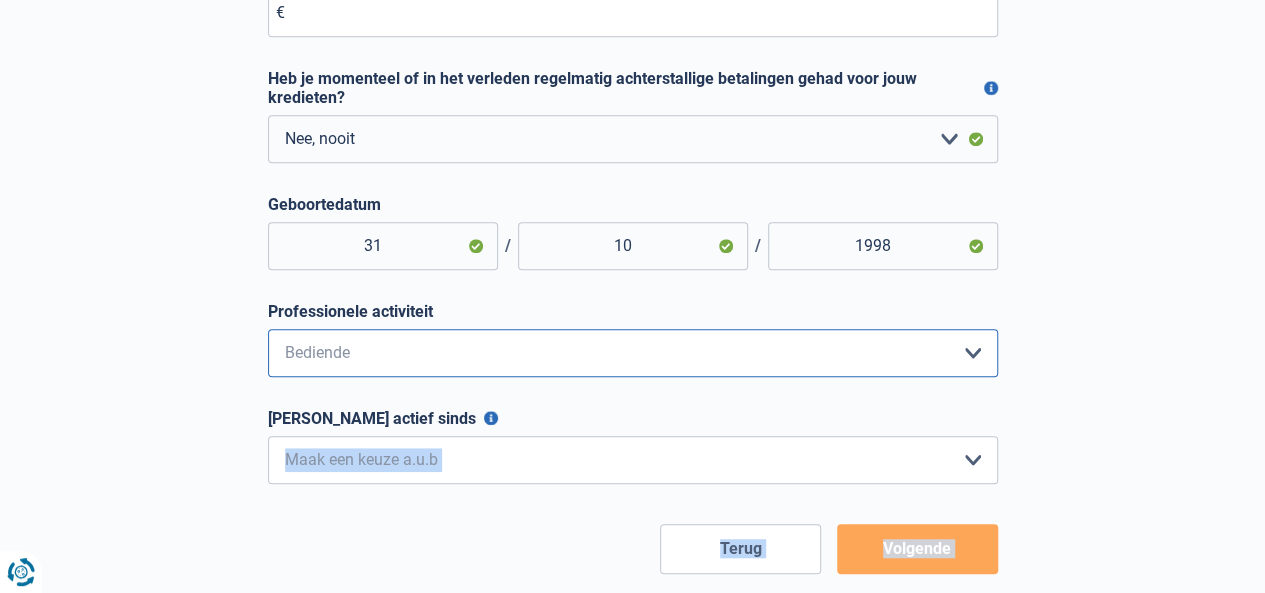 click on "Bediende Arbeider Ambtenaar Zelfstandige Bedrijfsleider Gepensioneerde Vrij beroep Werkloos Blijvend invalide Tijdelijke Mutualiteit Maatschappij Student Rentenier Zonder beroep
Maak een keuze a.u.b" at bounding box center [633, 353] 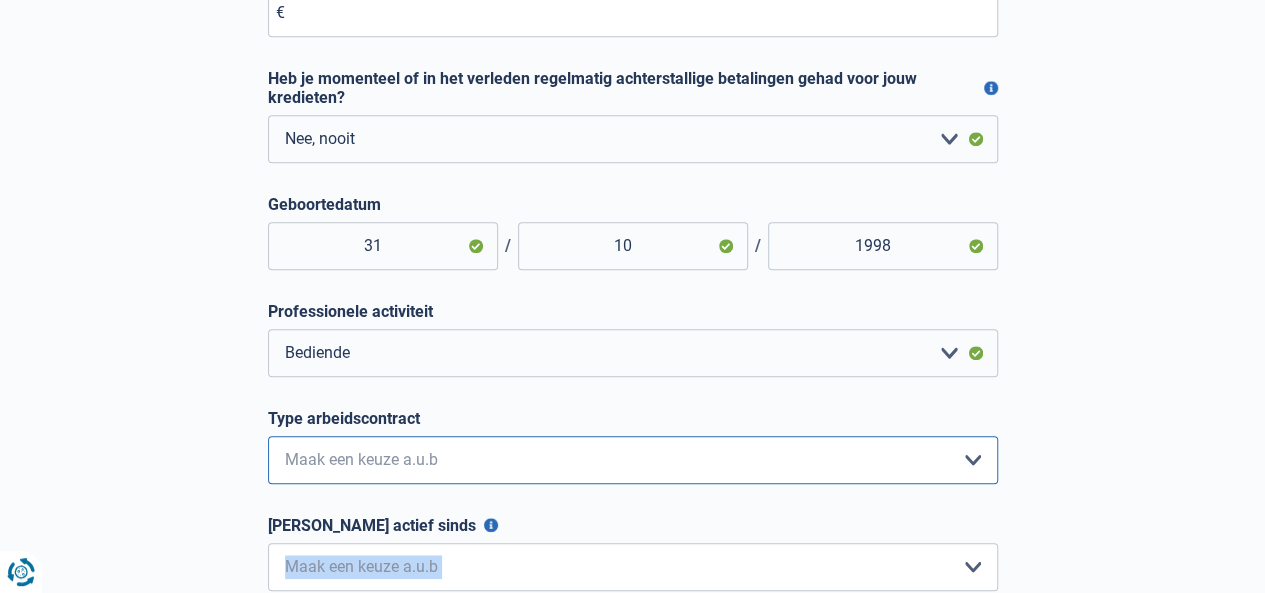 click on "Interimcontract Arbeidsovereenkomst van onbepaalde duur Arbeidsovereenkomst van bepaalde duur
Maak een keuze a.u.b" at bounding box center [633, 460] 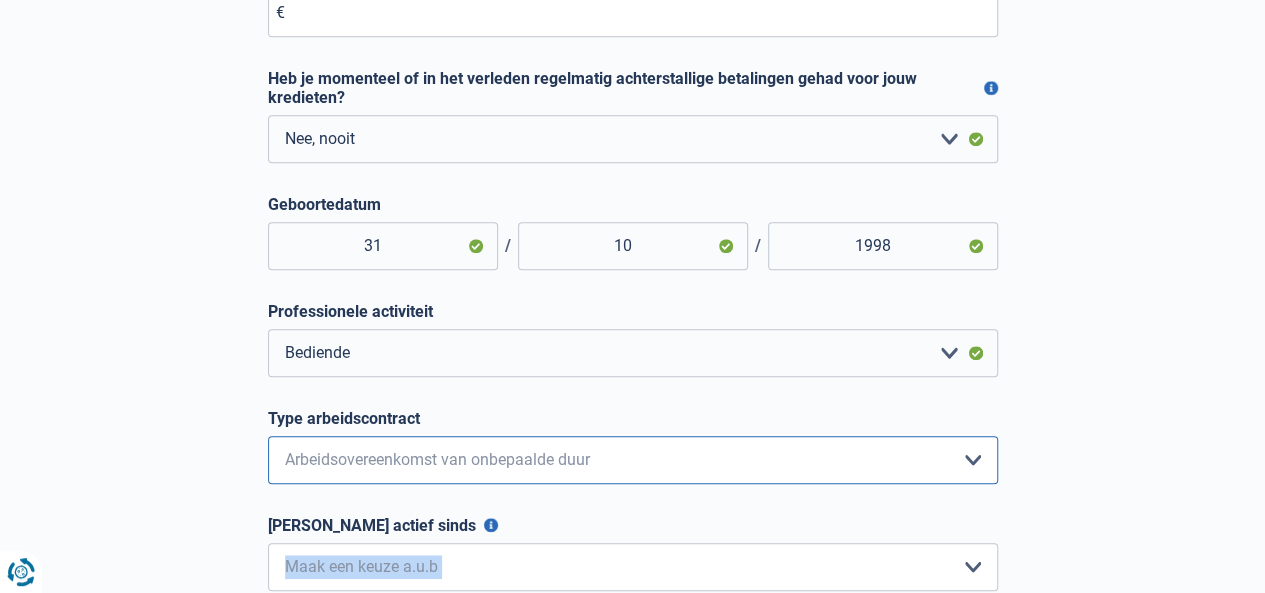click on "Interimcontract Arbeidsovereenkomst van onbepaalde duur Arbeidsovereenkomst van bepaalde duur
Maak een keuze a.u.b" at bounding box center [633, 460] 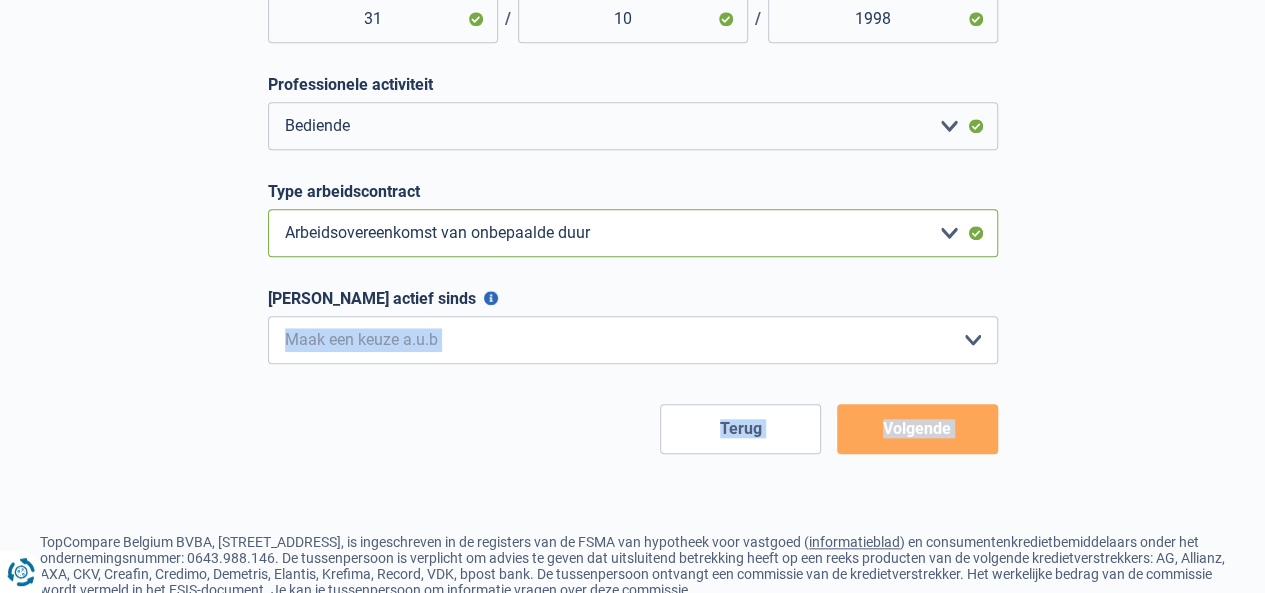 scroll, scrollTop: 836, scrollLeft: 0, axis: vertical 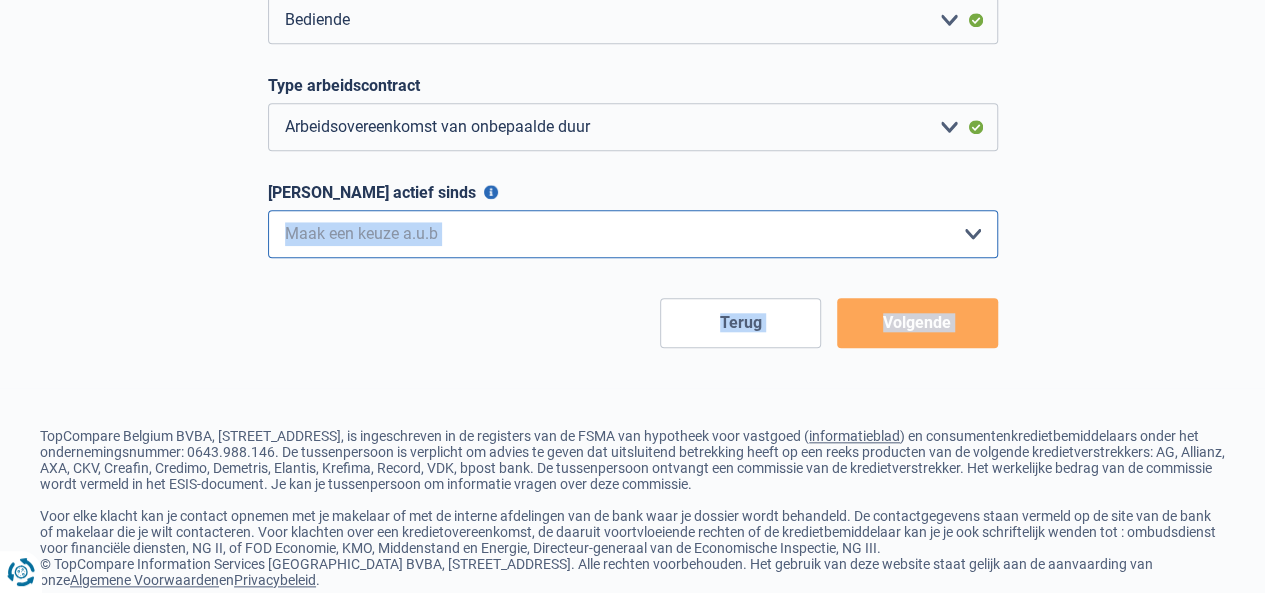 click on "< 6 maanden 6 - 12 maanden 12 - 24 maanden 24 - 36 maanden > 36 maanden
Maak een keuze a.u.b" at bounding box center (633, 234) 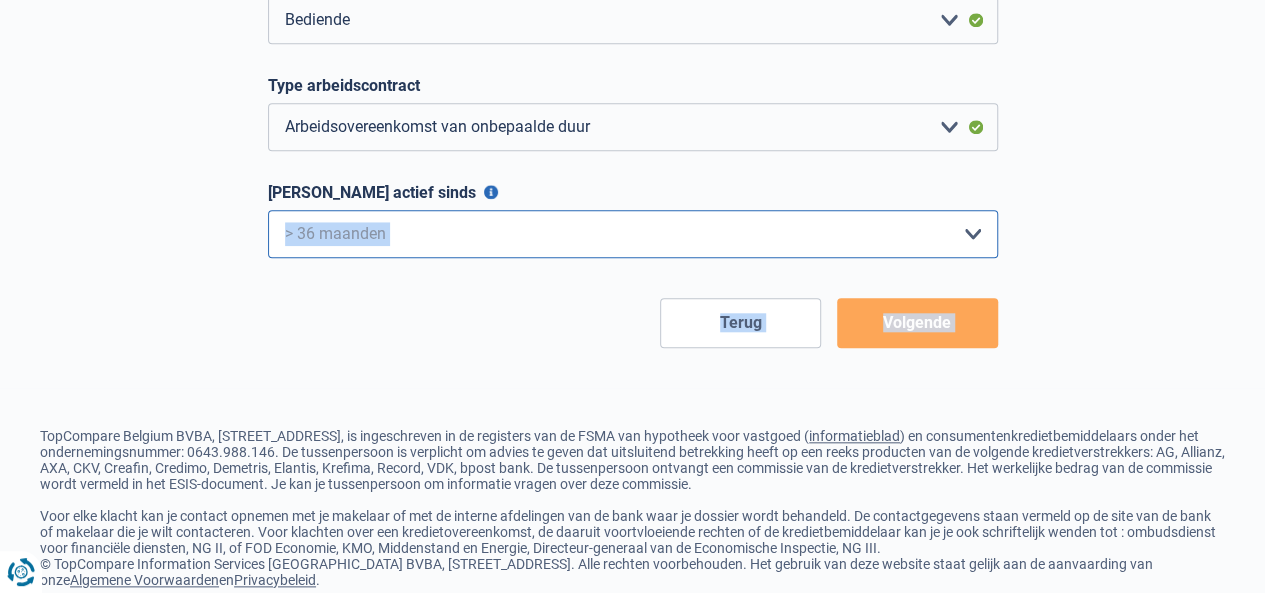 click on "< 6 maanden 6 - 12 maanden 12 - 24 maanden 24 - 36 maanden > 36 maanden
Maak een keuze a.u.b" at bounding box center [633, 234] 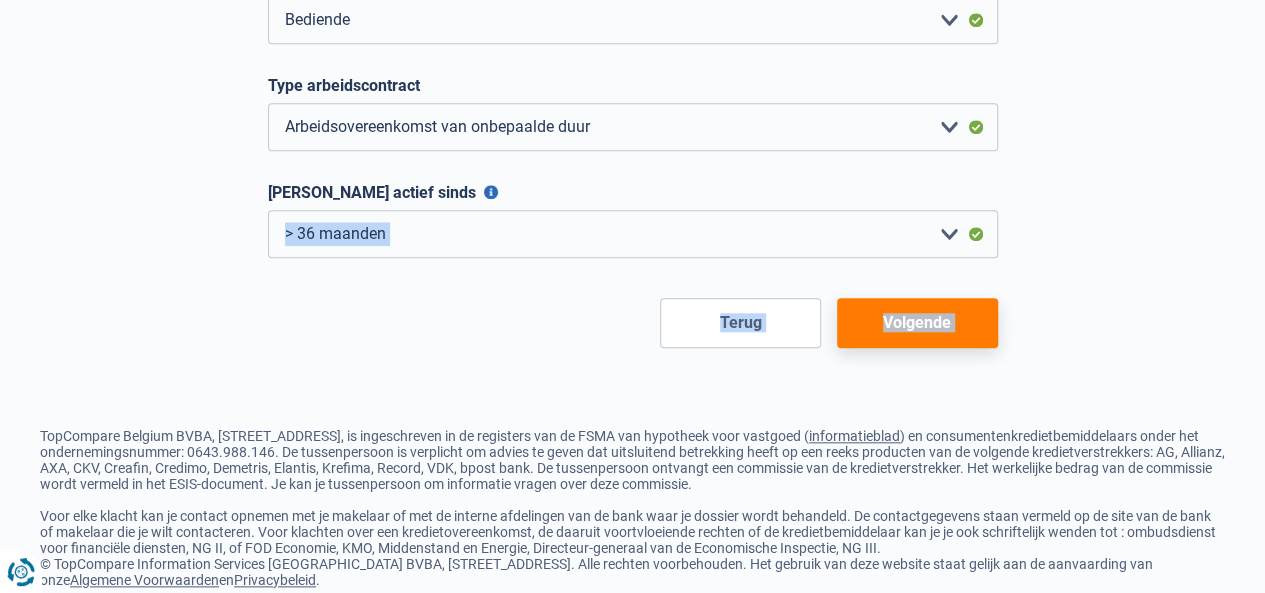 click on "Volgende" at bounding box center (917, 323) 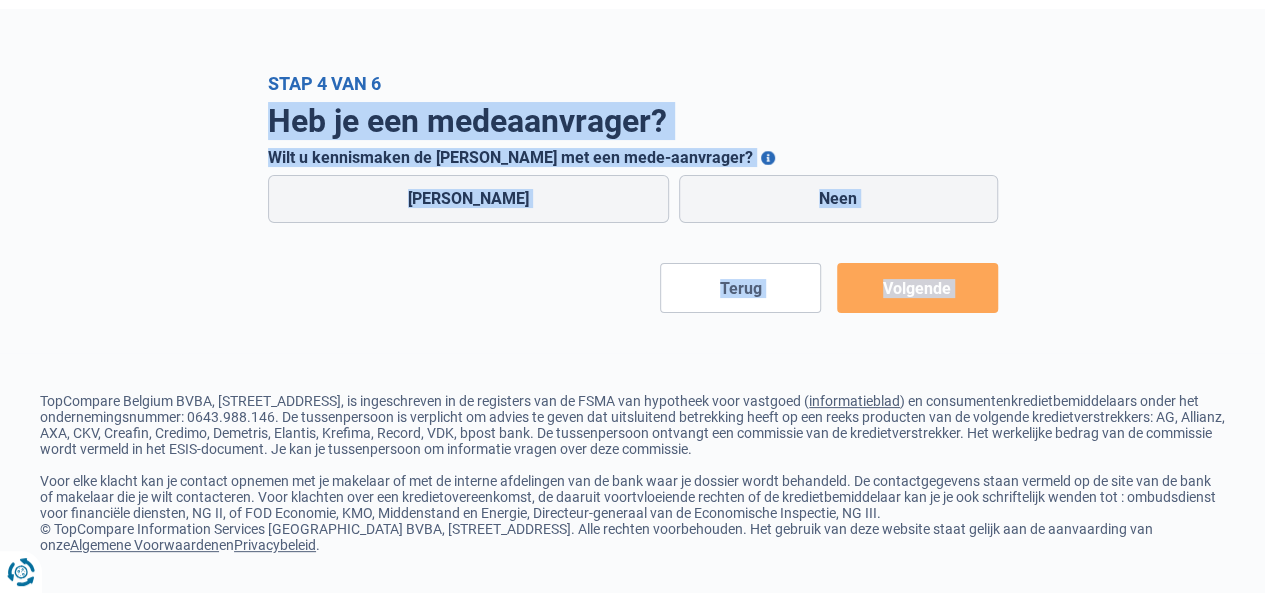 scroll, scrollTop: 0, scrollLeft: 0, axis: both 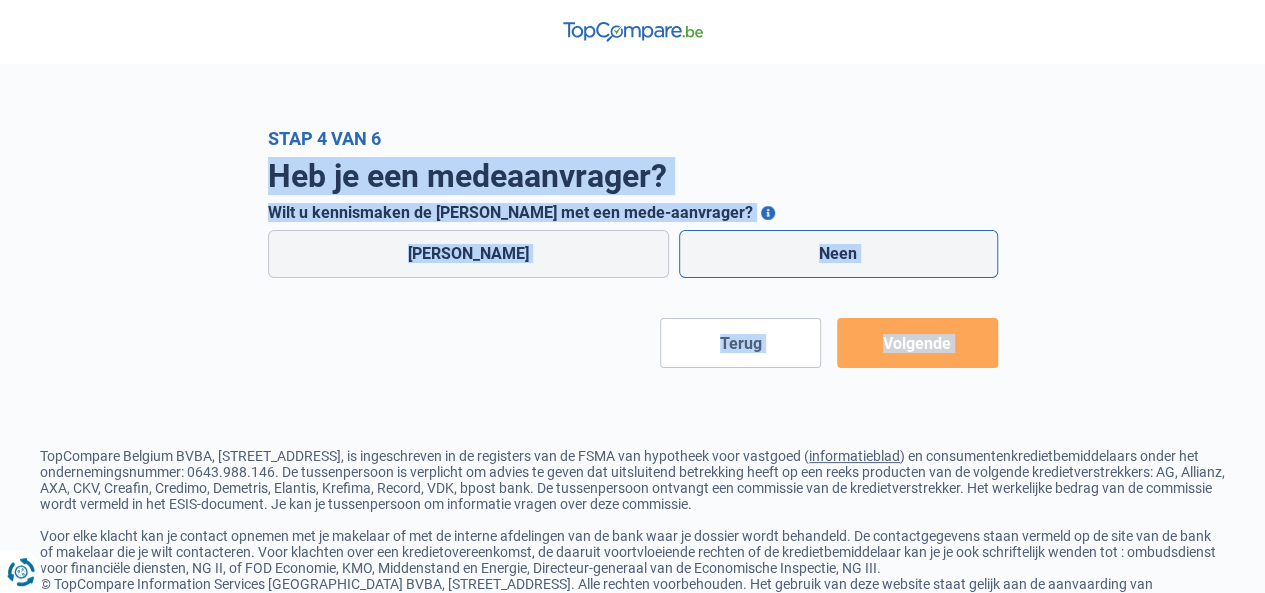 click on "Neen" at bounding box center [838, 254] 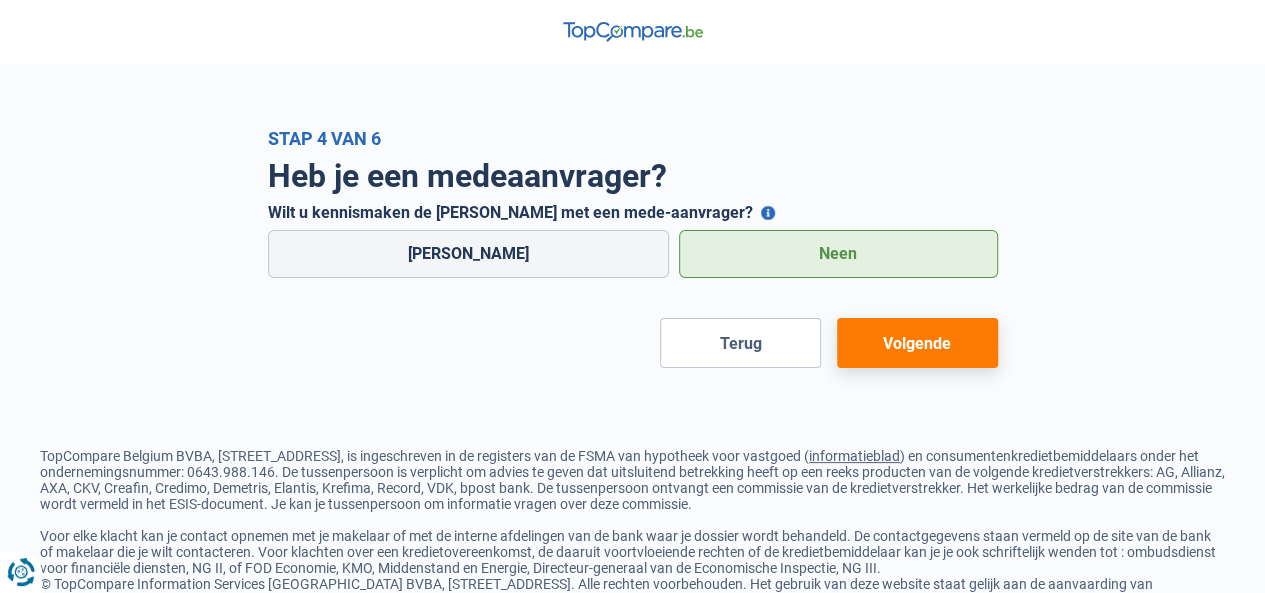 click on "Volgende" at bounding box center (917, 343) 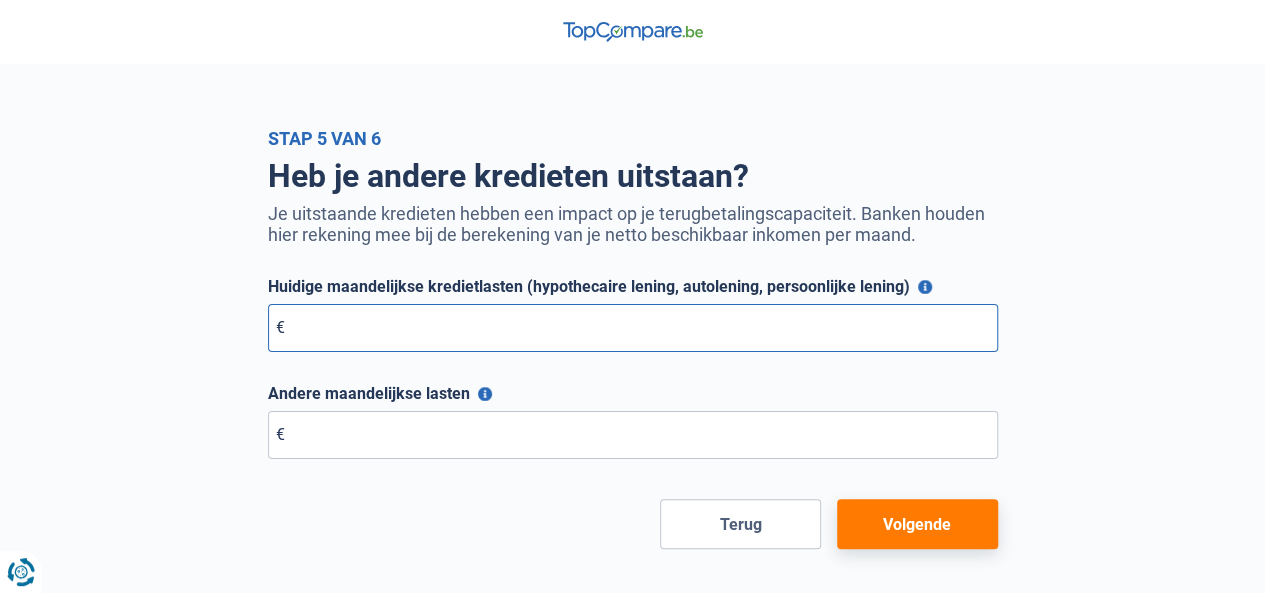 click on "Huidige maandelijkse kredietlasten (hypothecaire lening, autolening, persoonlijke lening)" at bounding box center (633, 328) 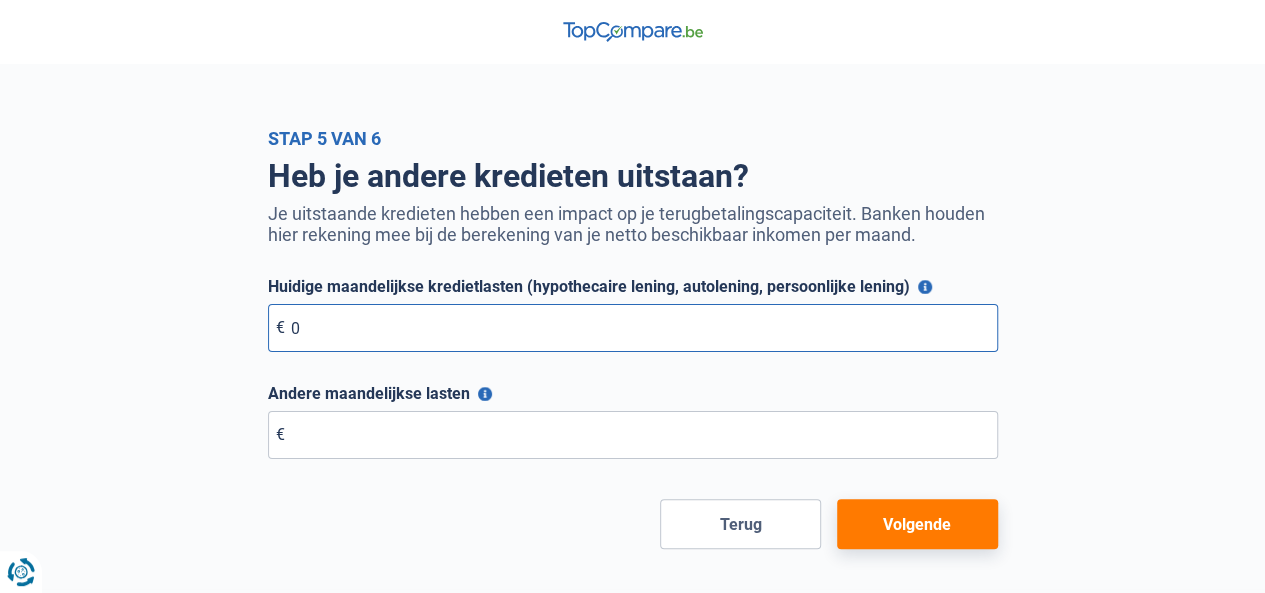 type on "0" 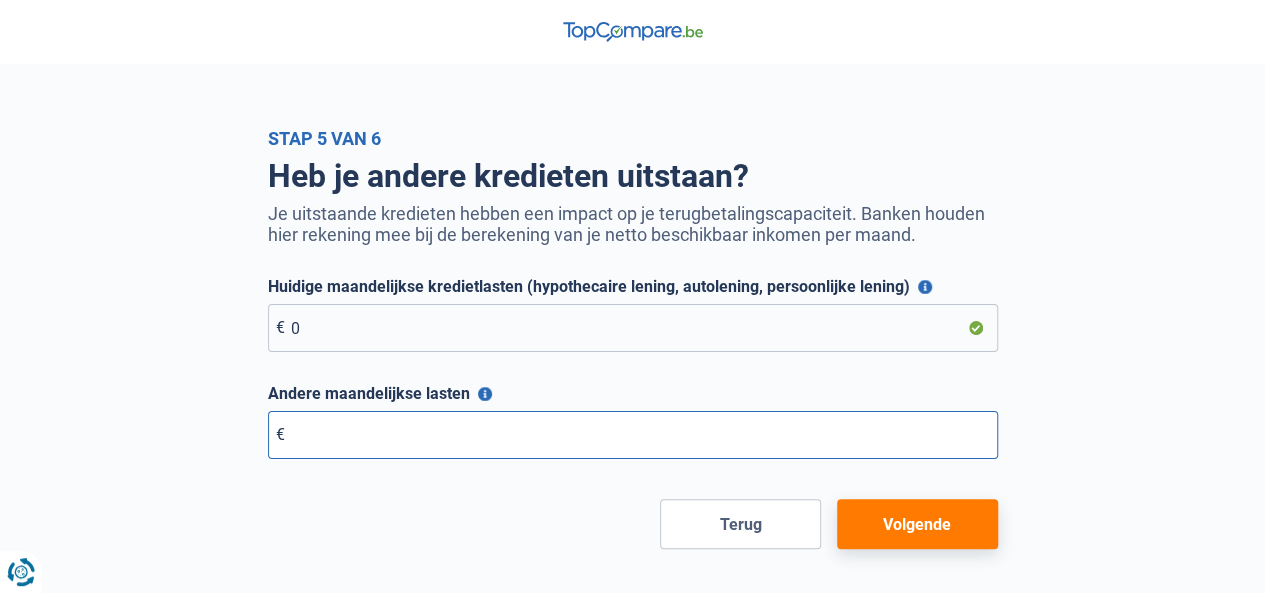 click on "Andere maandelijkse lasten" at bounding box center (633, 435) 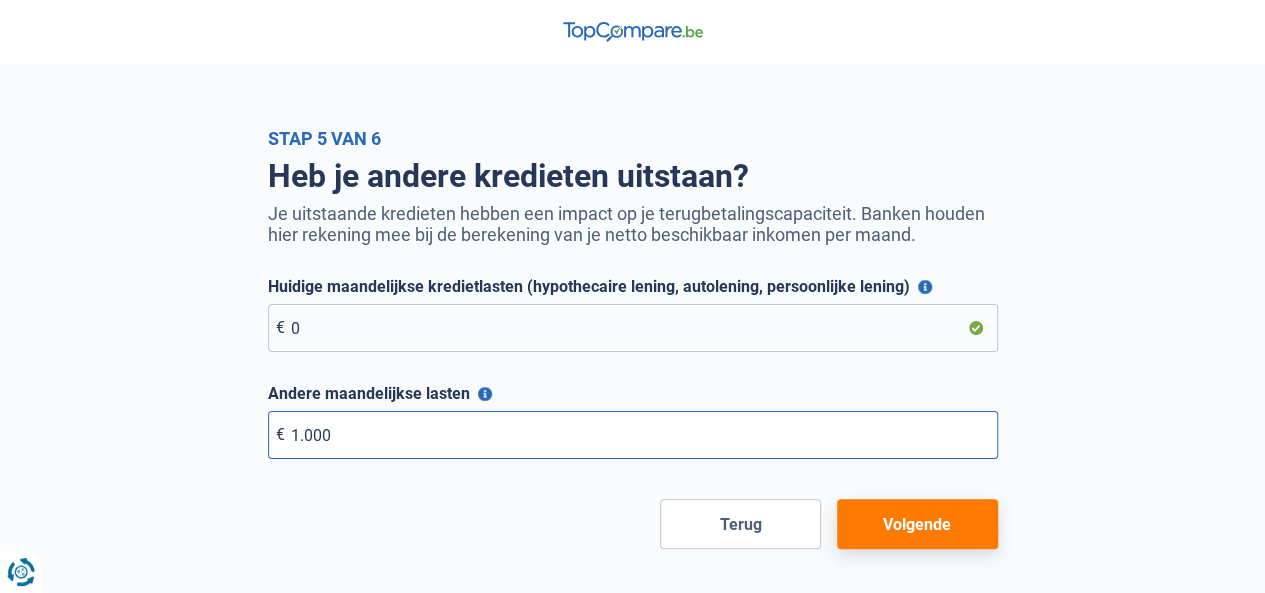 type on "1.000" 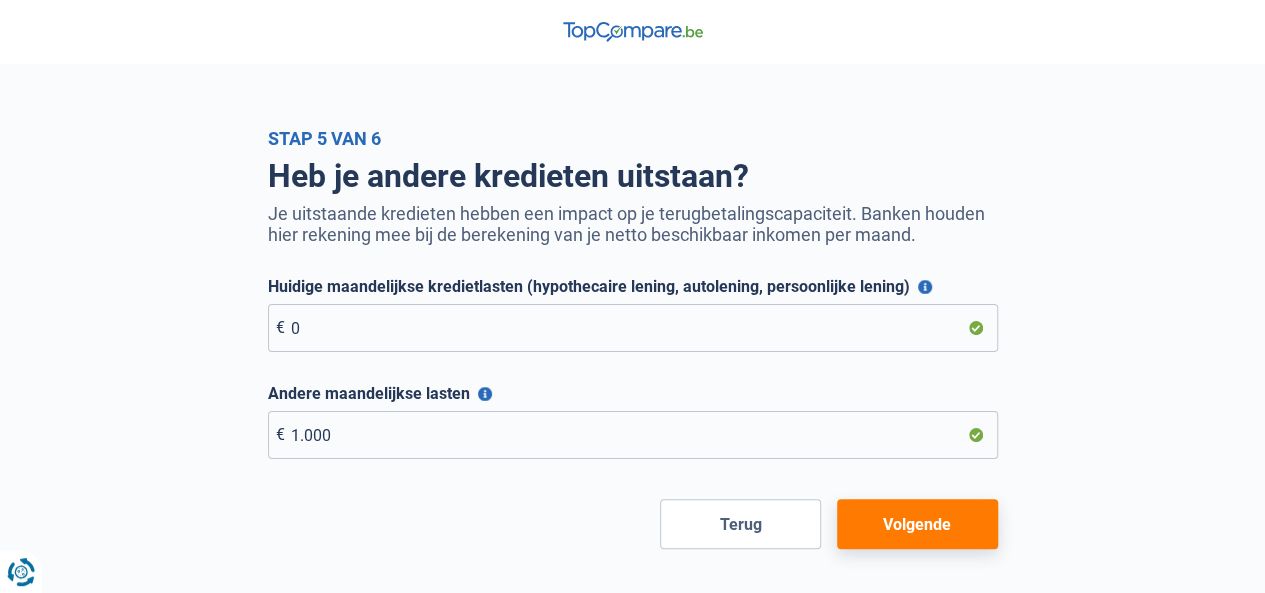 click on "Volgende" at bounding box center [917, 524] 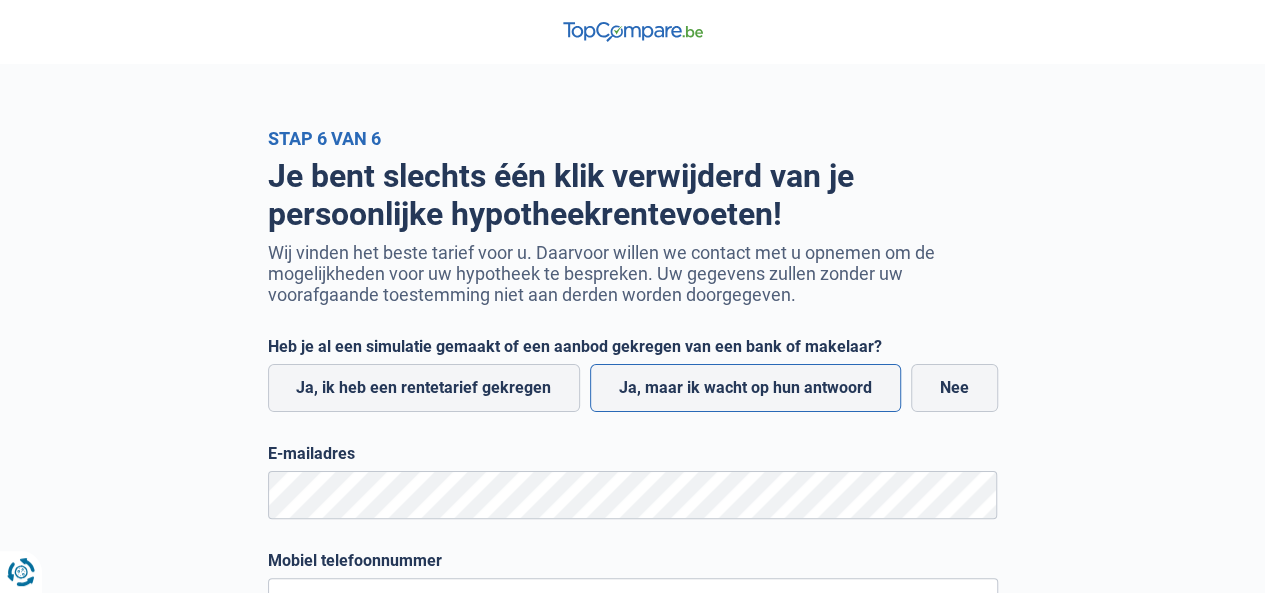 click on "Ja, maar ik wacht op hun antwoord" at bounding box center [745, 388] 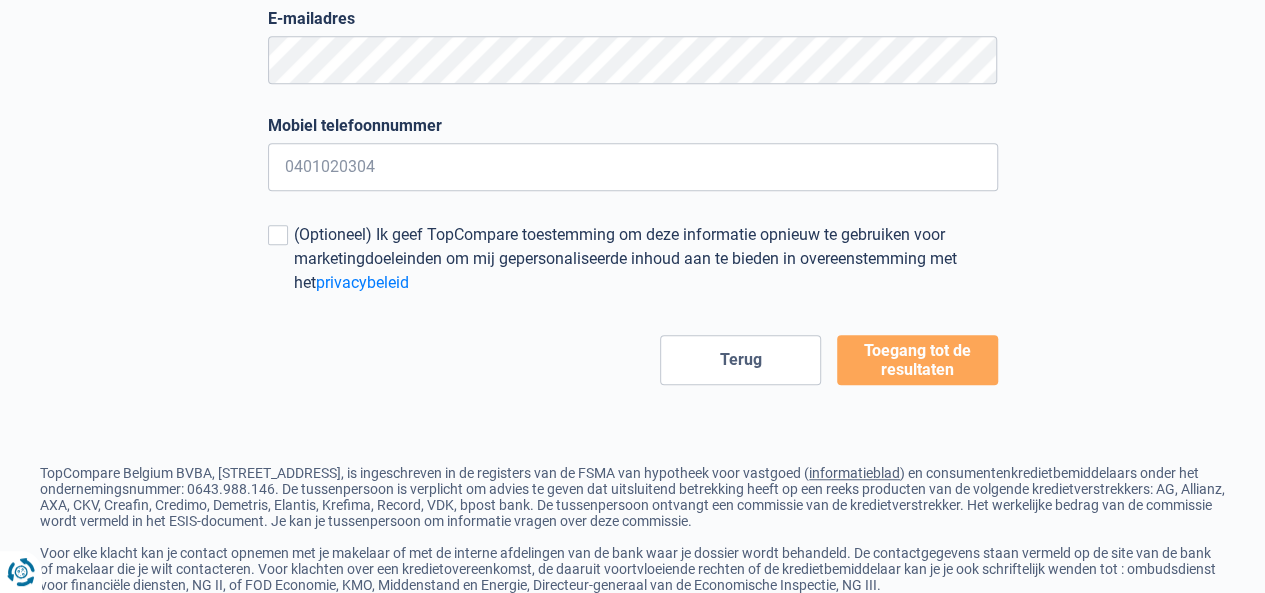 scroll, scrollTop: 560, scrollLeft: 0, axis: vertical 